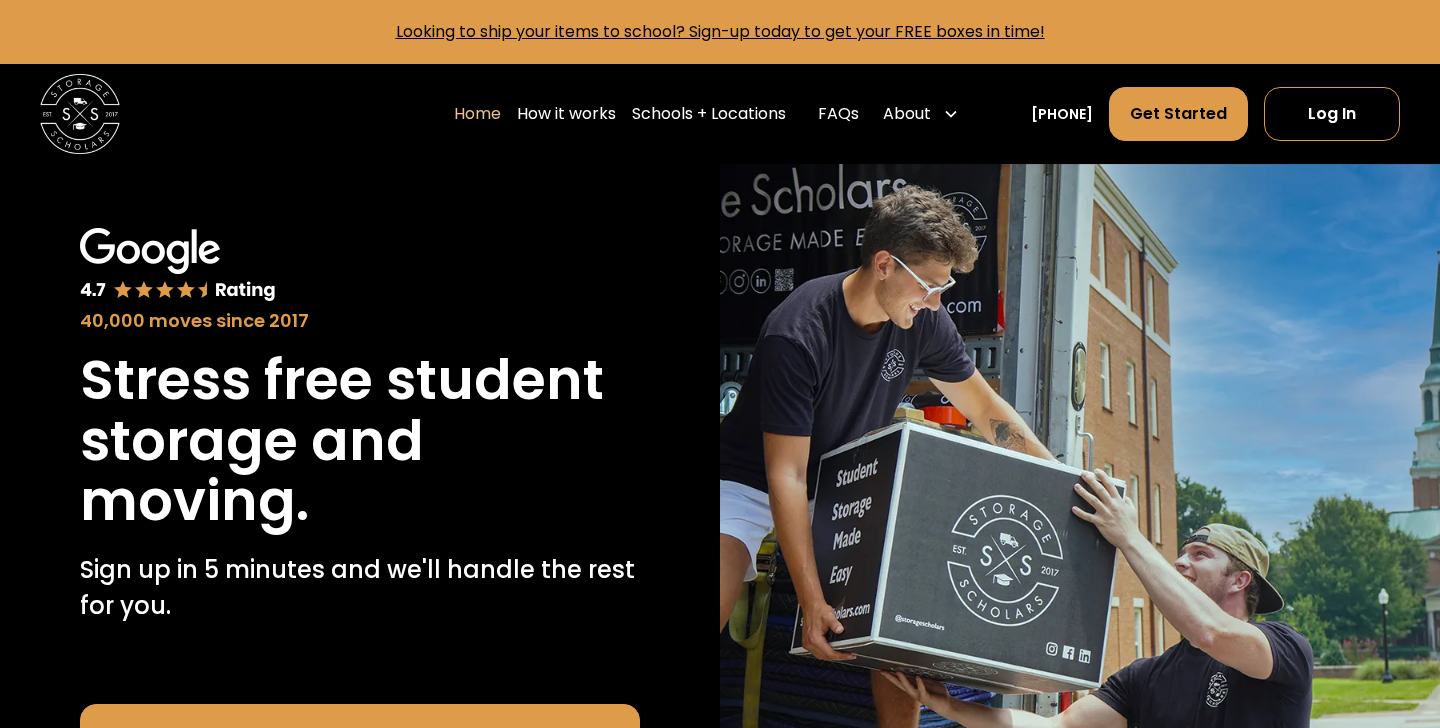 scroll, scrollTop: 0, scrollLeft: 0, axis: both 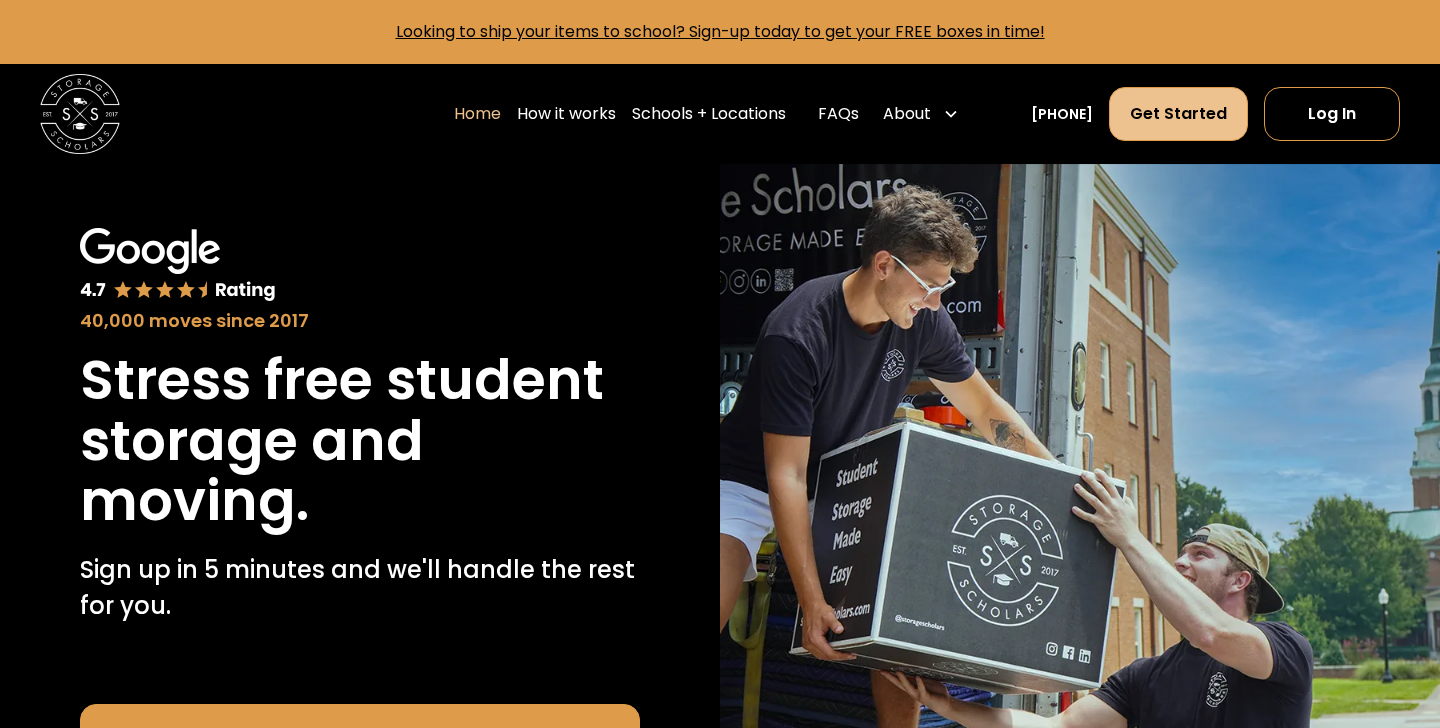 click on "Get Started" at bounding box center (1178, 114) 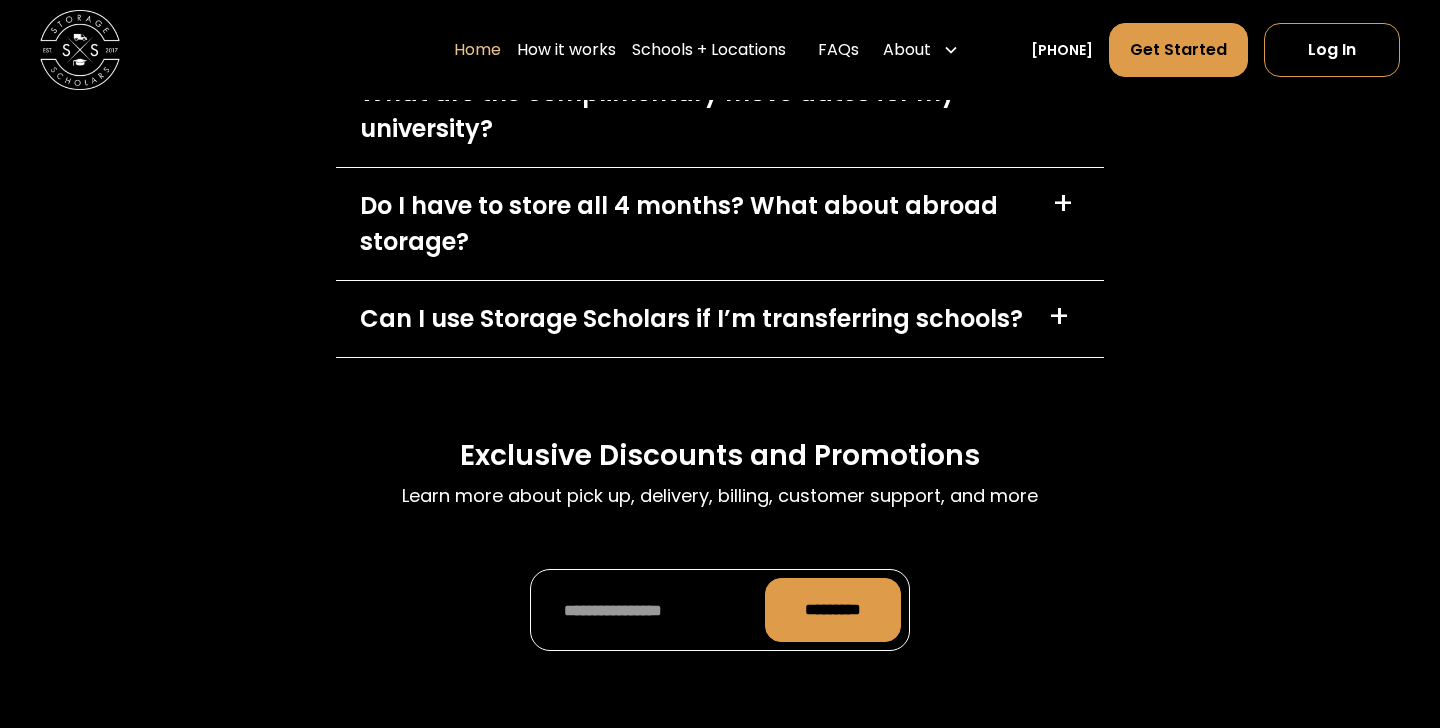 scroll, scrollTop: 5779, scrollLeft: 0, axis: vertical 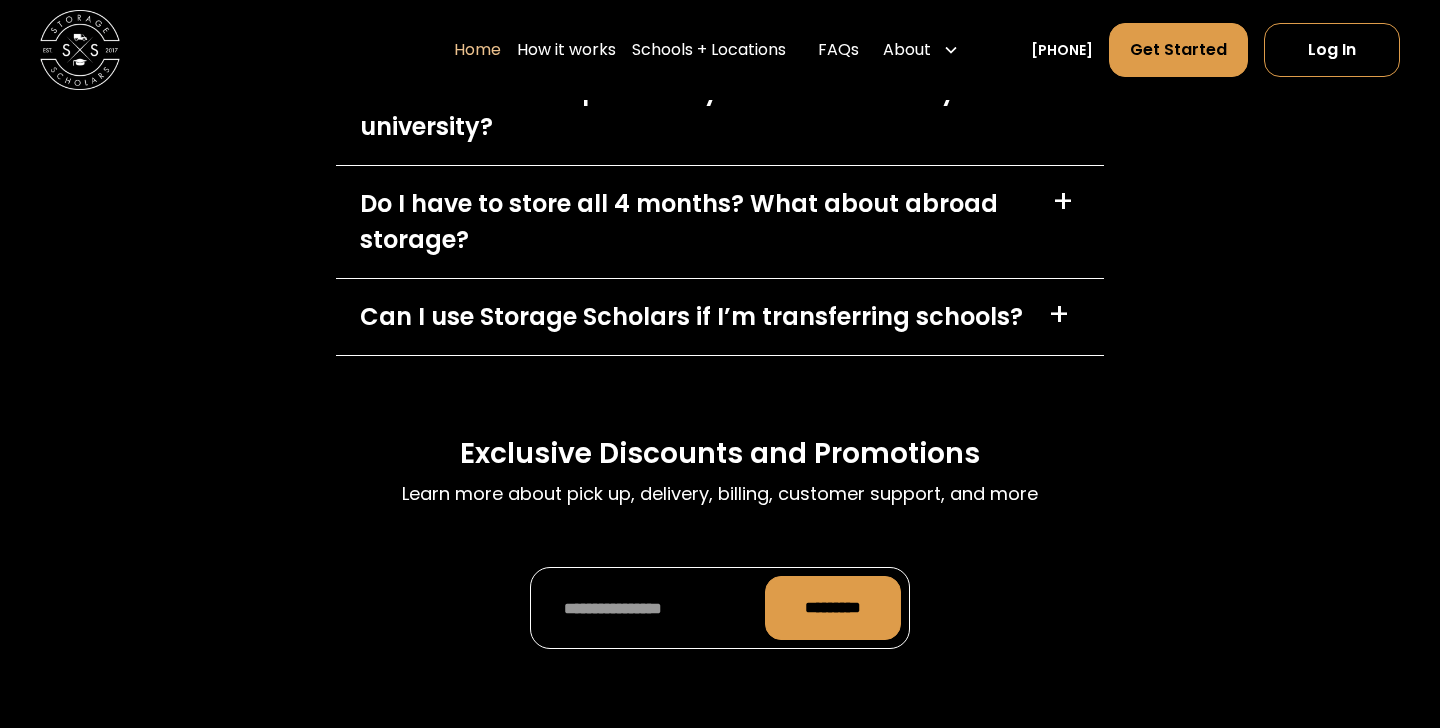 click on "How much does it cost? +" at bounding box center [720, 14] 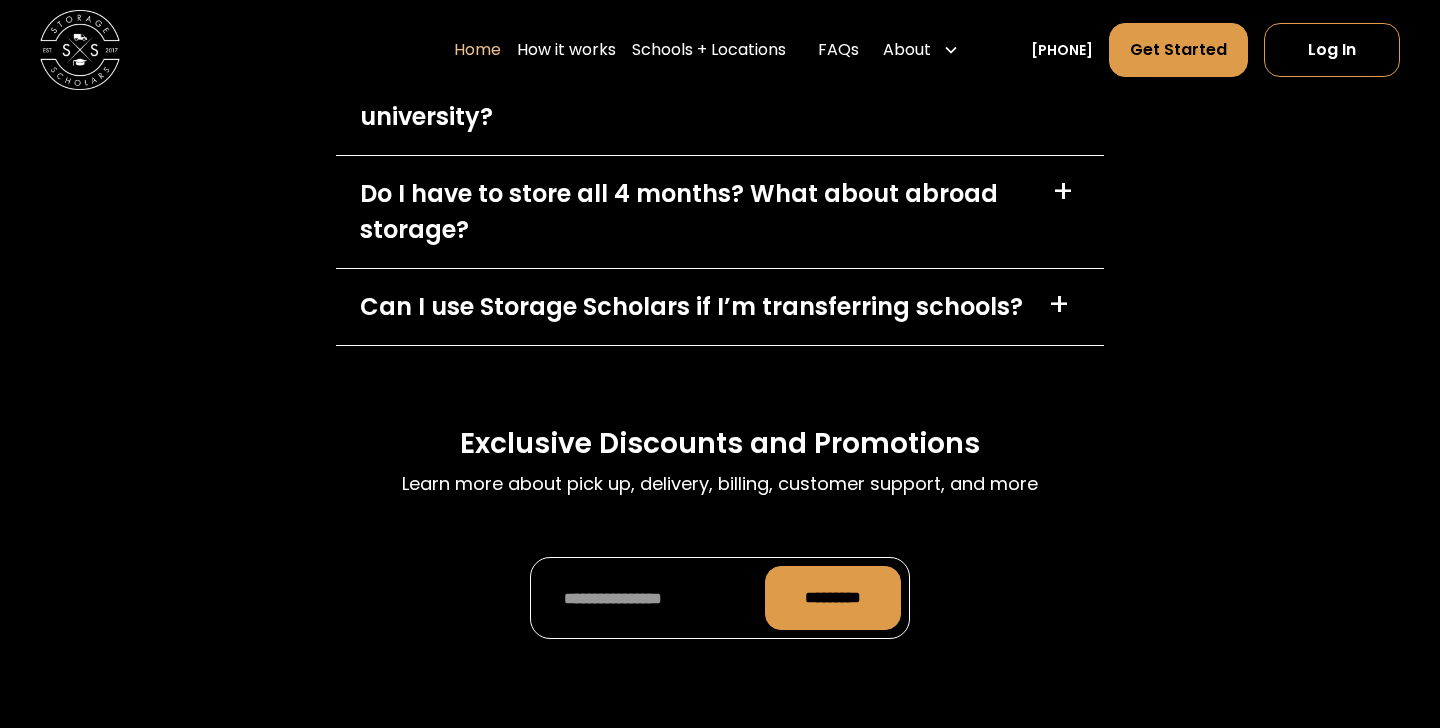 scroll, scrollTop: 6099, scrollLeft: 0, axis: vertical 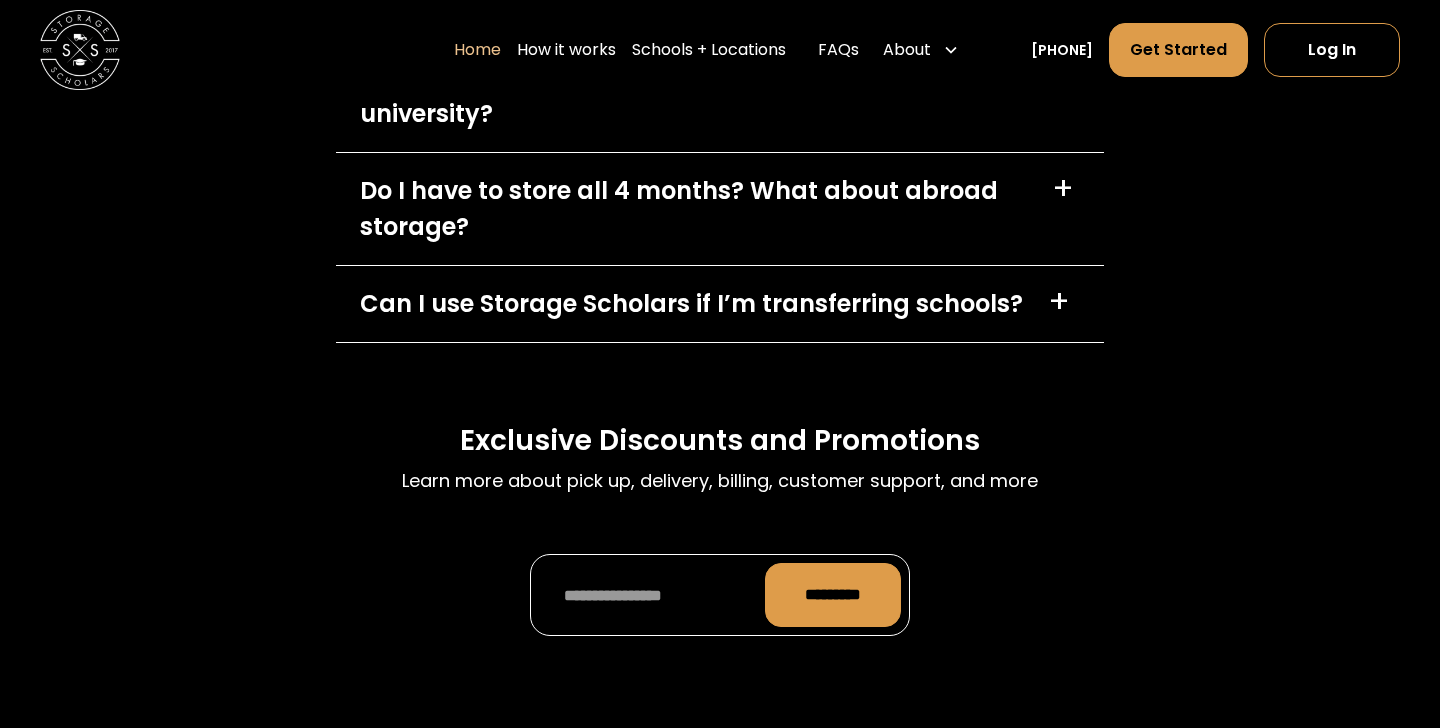 click on "What are the complimentary move dates for my university? +" at bounding box center (720, 96) 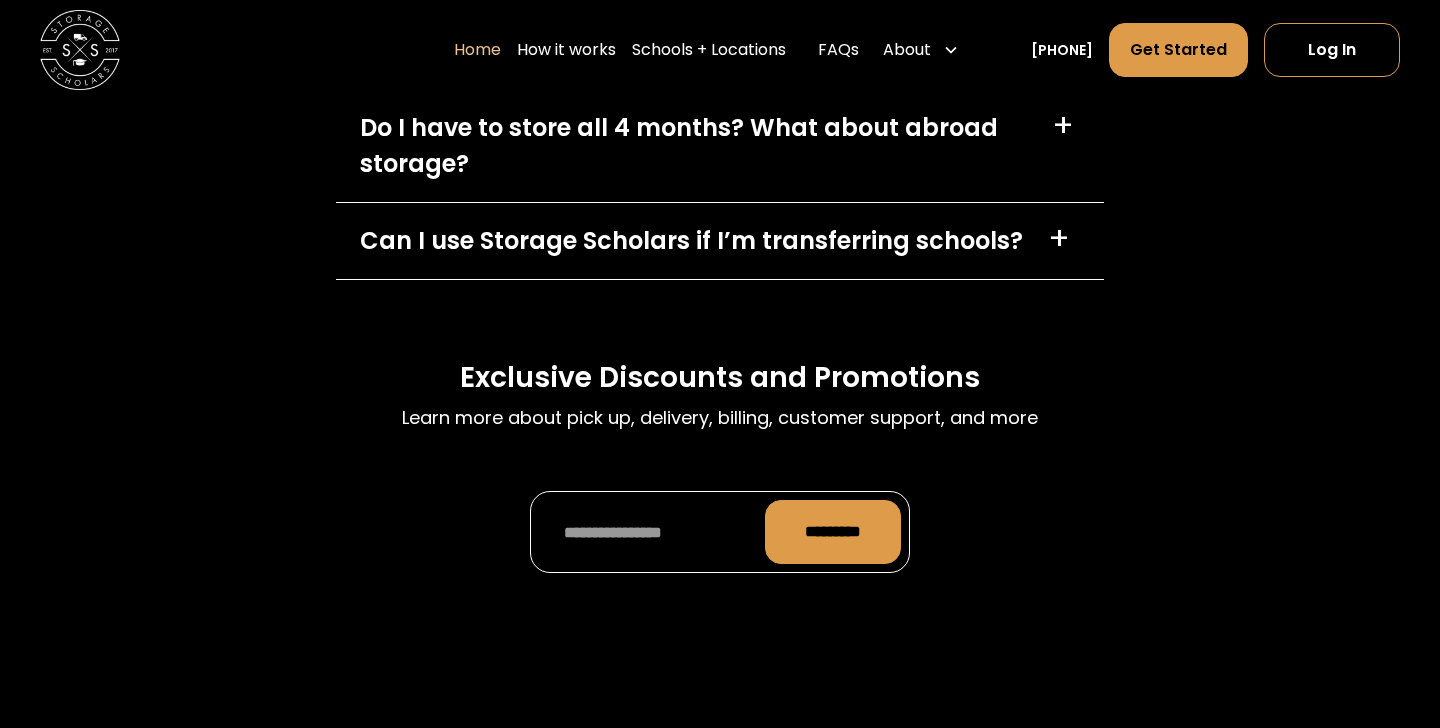 scroll, scrollTop: 6294, scrollLeft: 0, axis: vertical 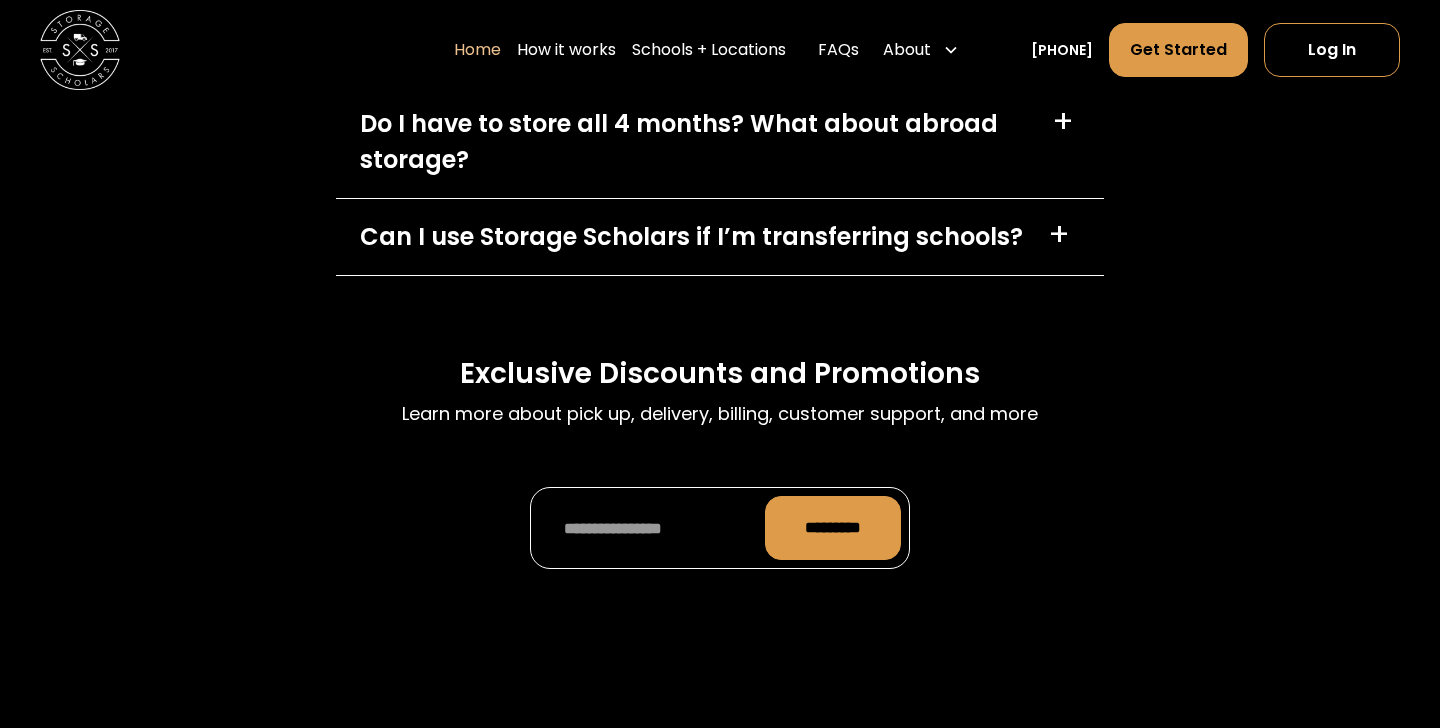 click on "Do I have to store all 4 months? What about abroad storage? +" at bounding box center (720, 142) 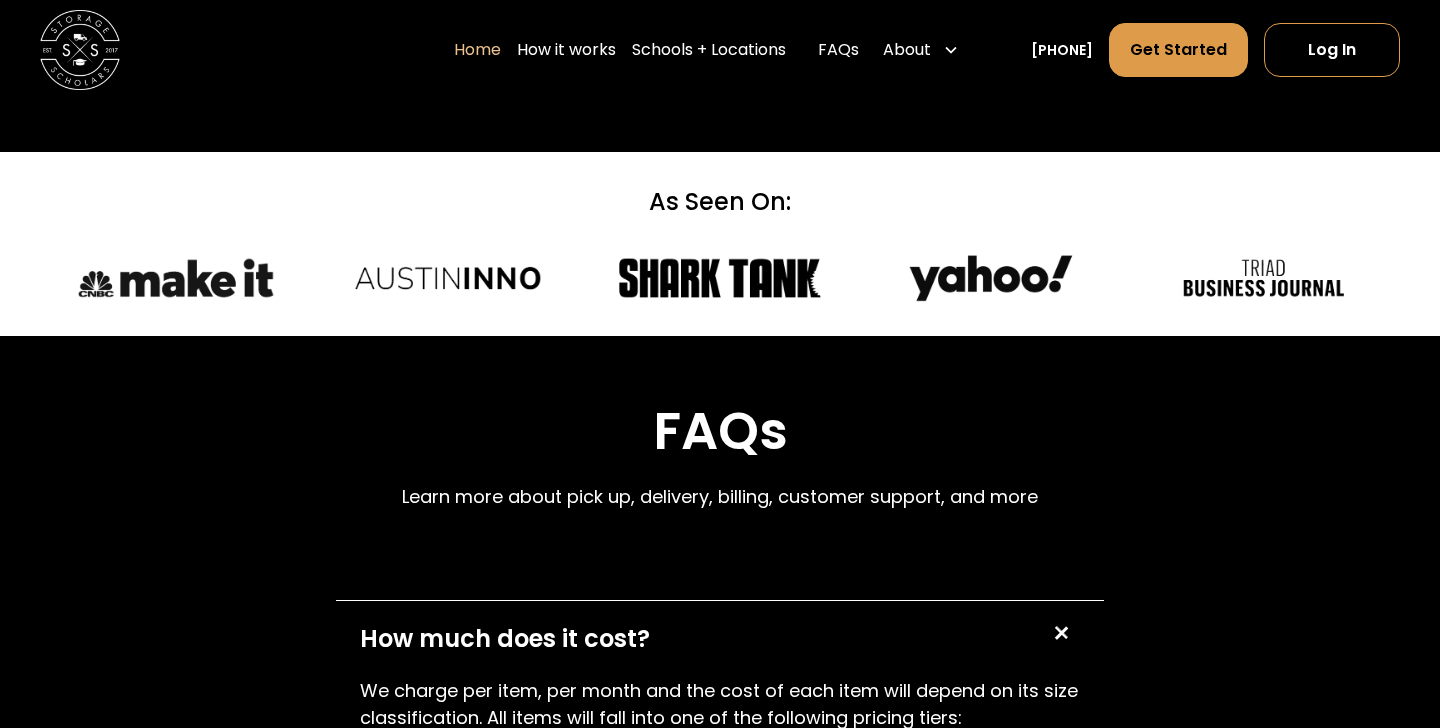 scroll, scrollTop: 5145, scrollLeft: 0, axis: vertical 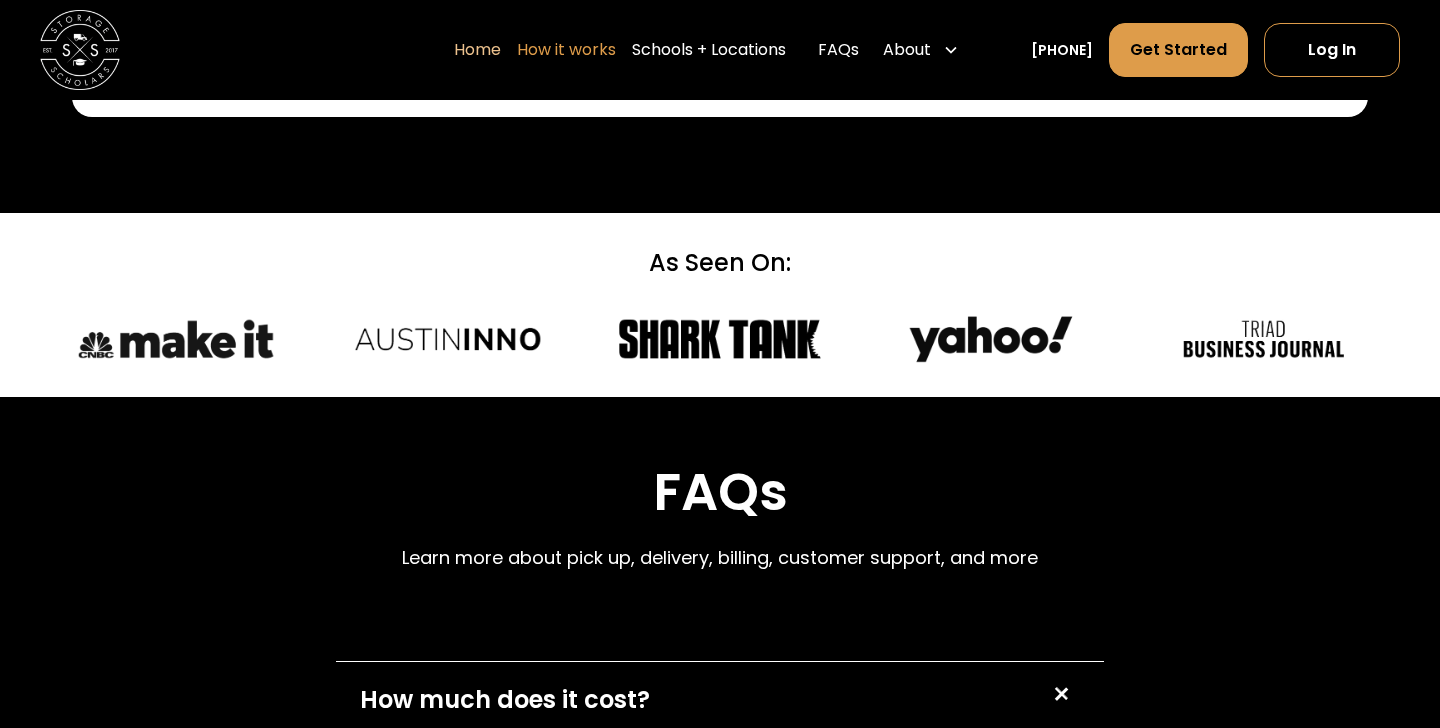 click on "How it works" at bounding box center [566, 50] 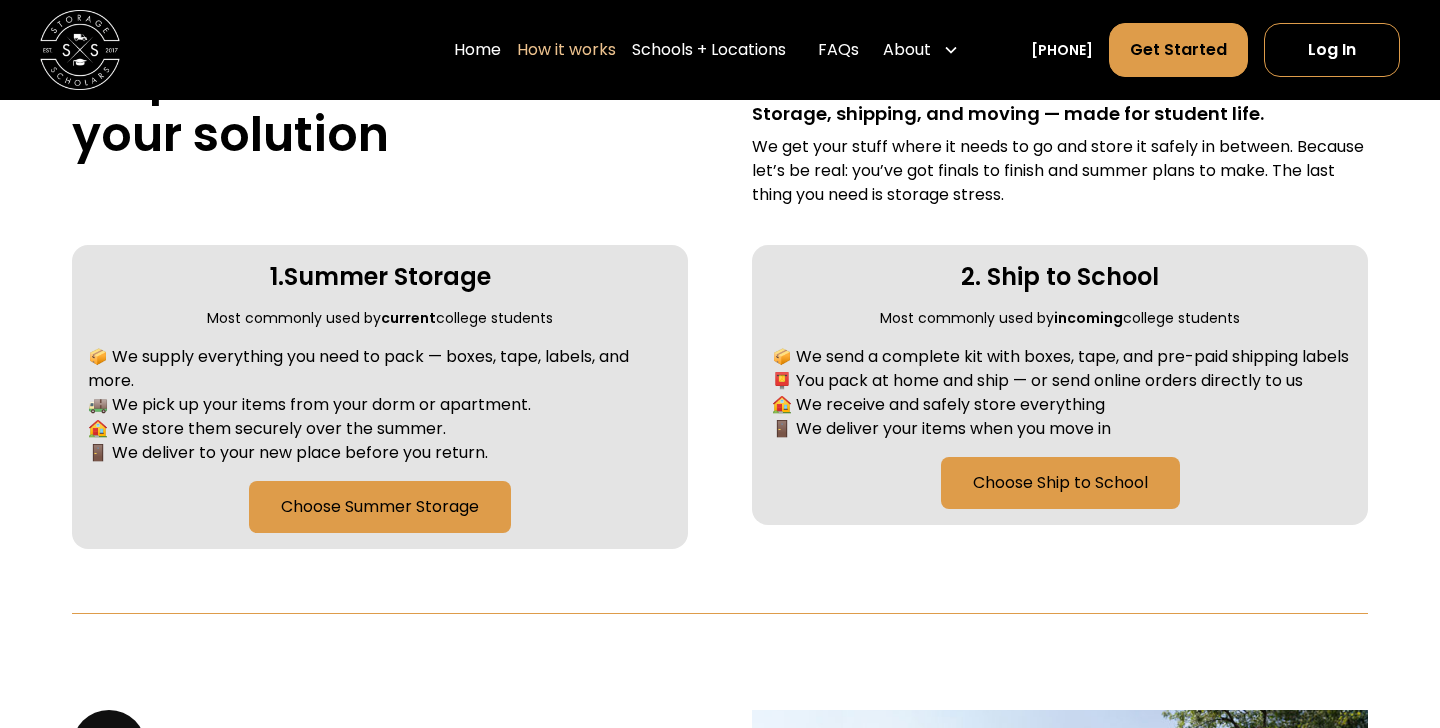 scroll, scrollTop: 829, scrollLeft: 0, axis: vertical 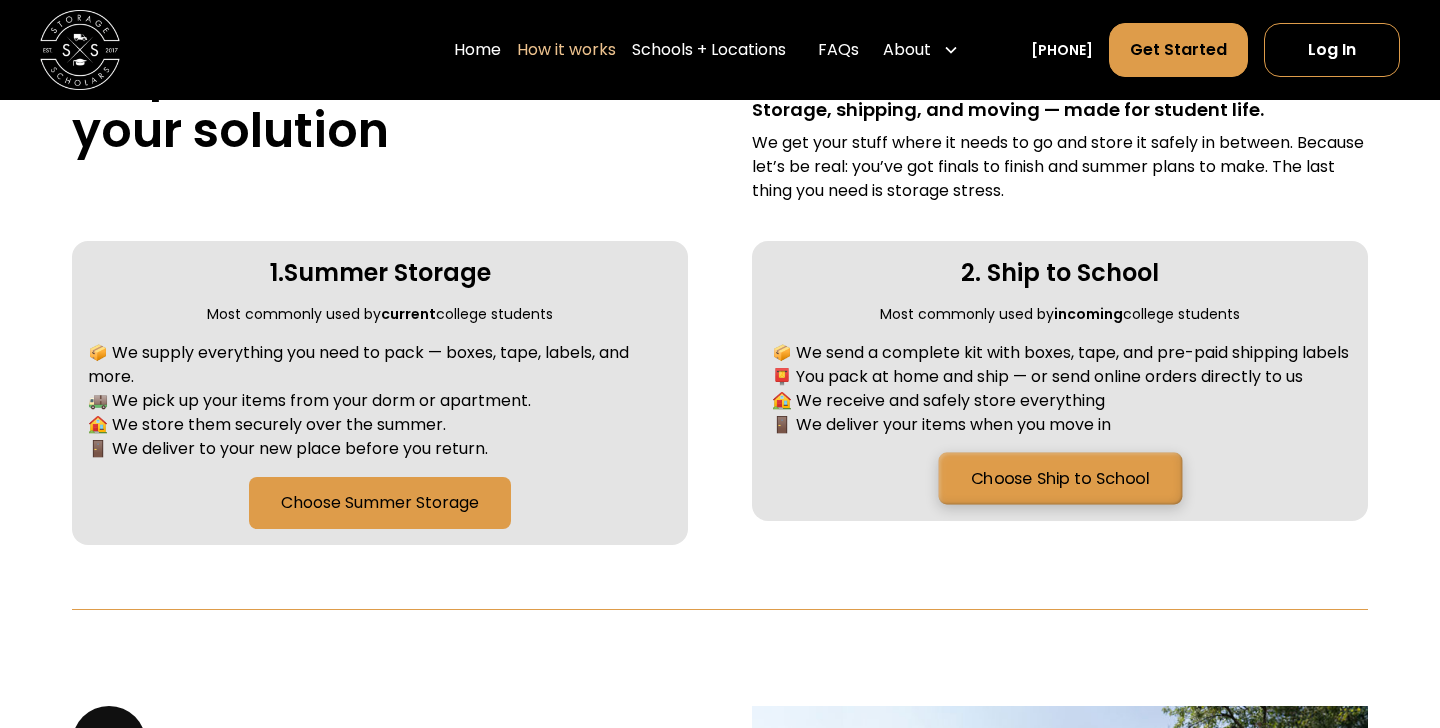 click on "Choose Ship to School" at bounding box center [1060, 479] 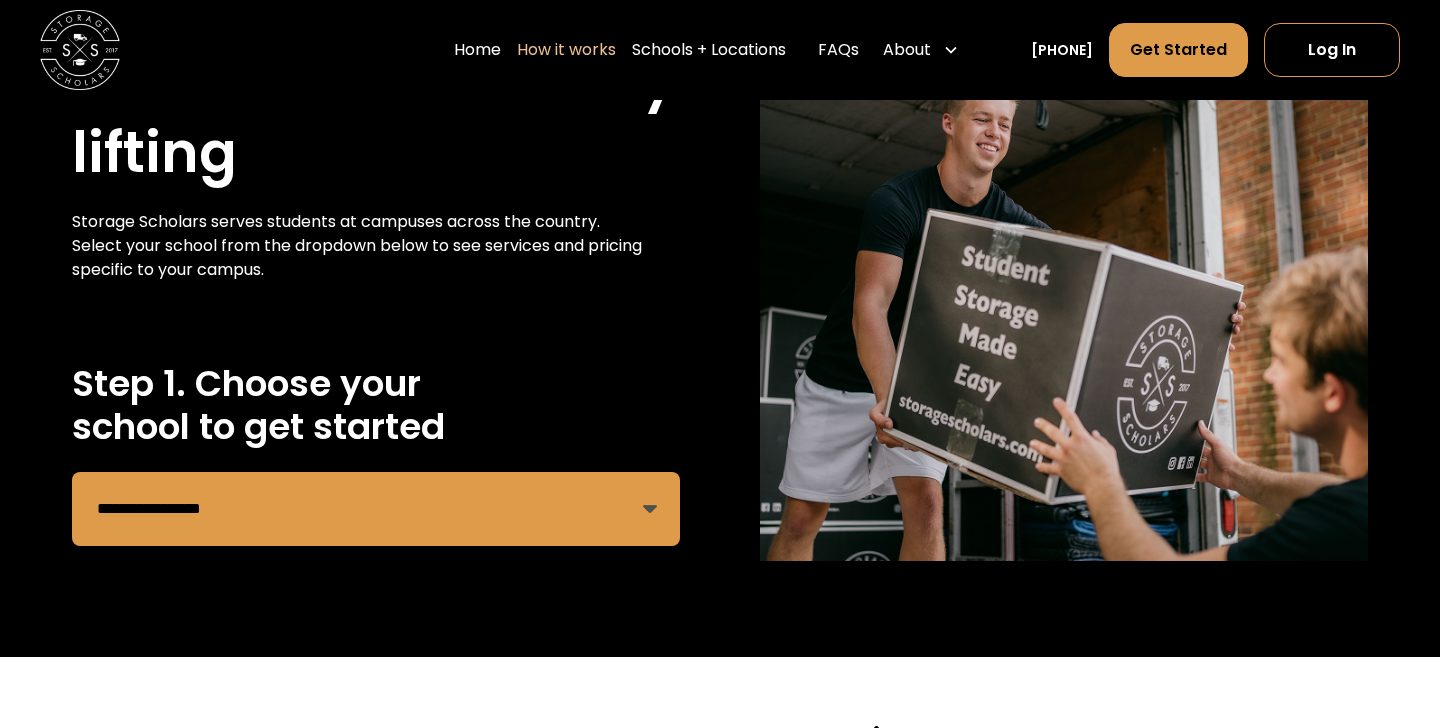 scroll, scrollTop: 278, scrollLeft: 0, axis: vertical 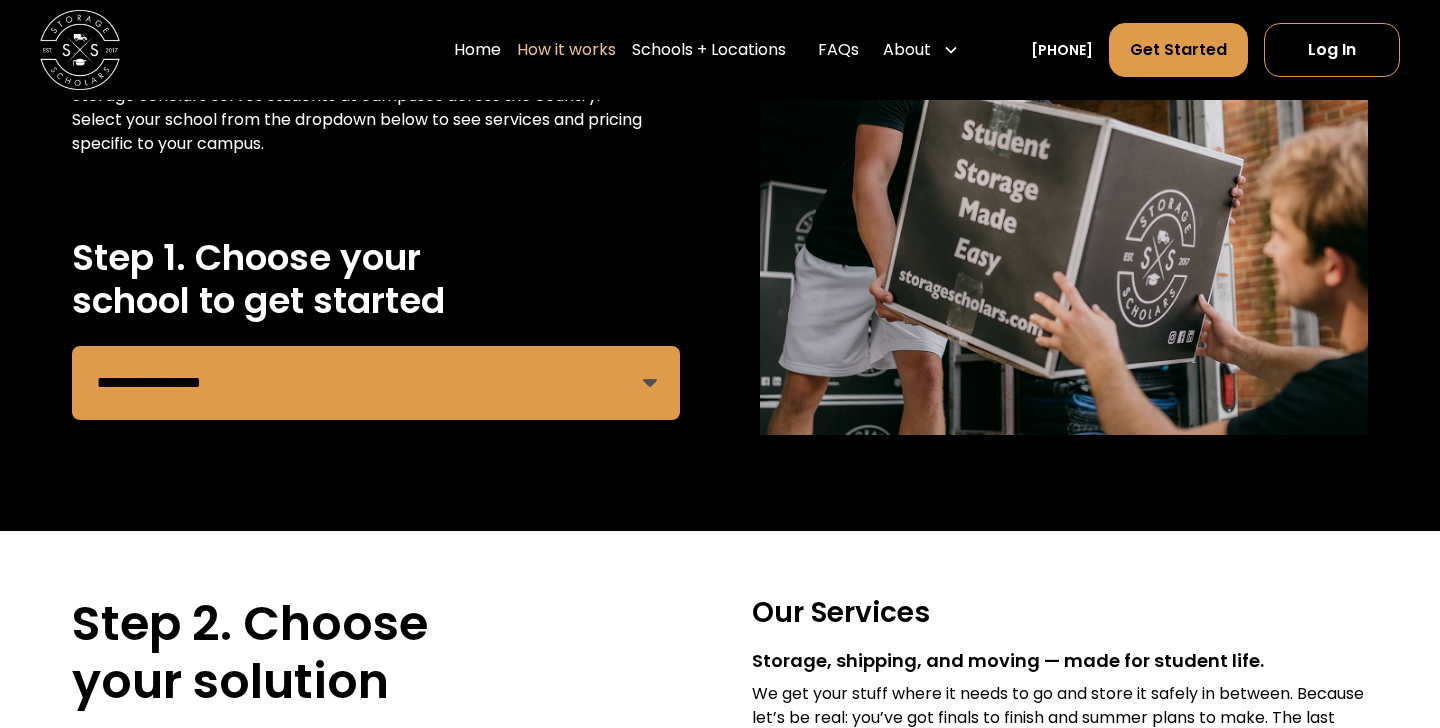 click on "**********" at bounding box center (376, 383) 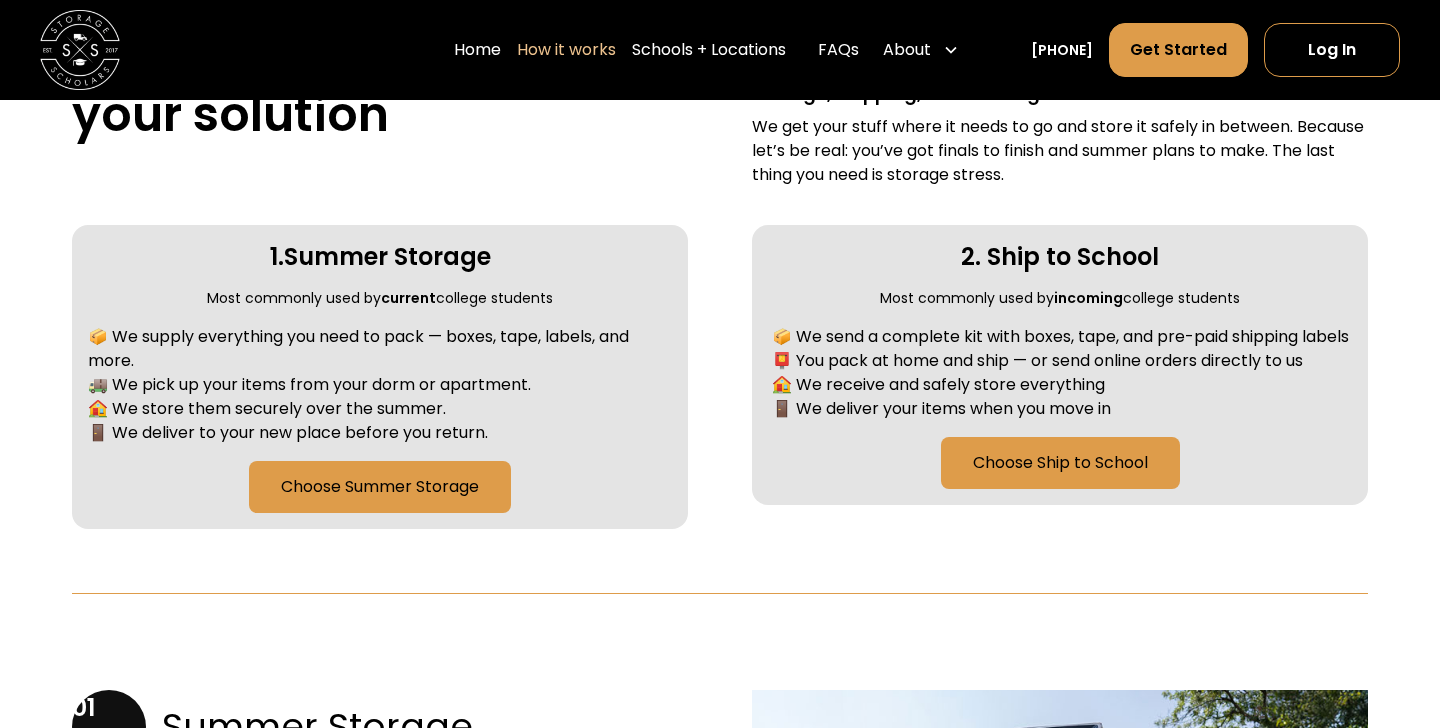 scroll, scrollTop: 848, scrollLeft: 0, axis: vertical 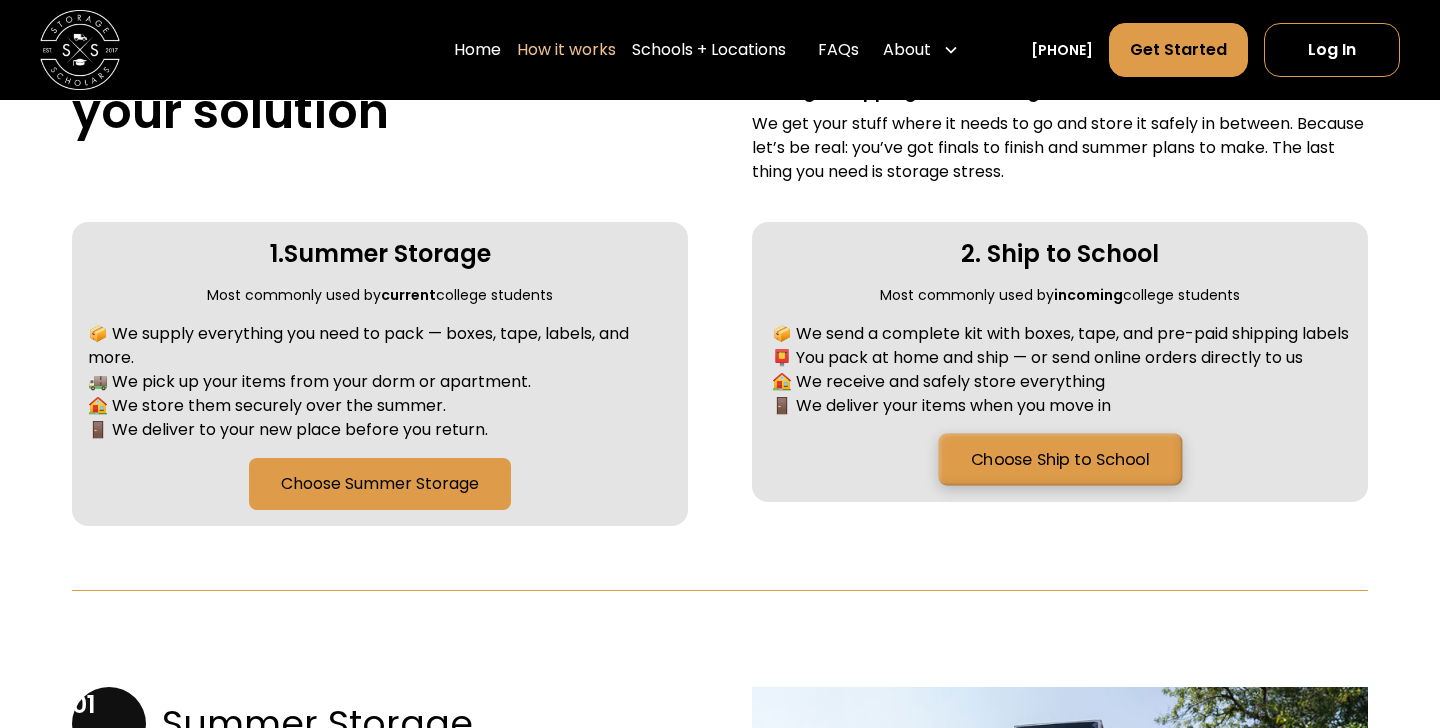 click on "Choose Ship to School" at bounding box center [1060, 460] 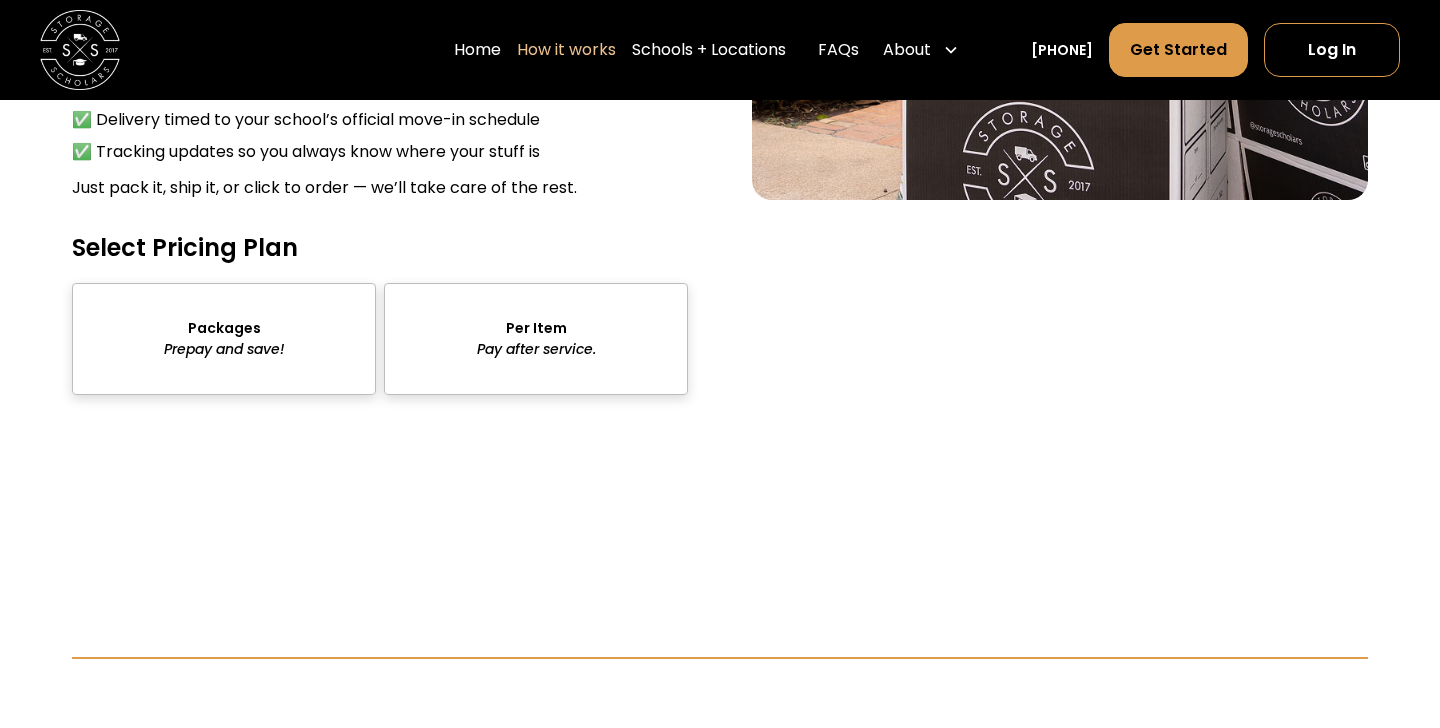 scroll, scrollTop: 2849, scrollLeft: 0, axis: vertical 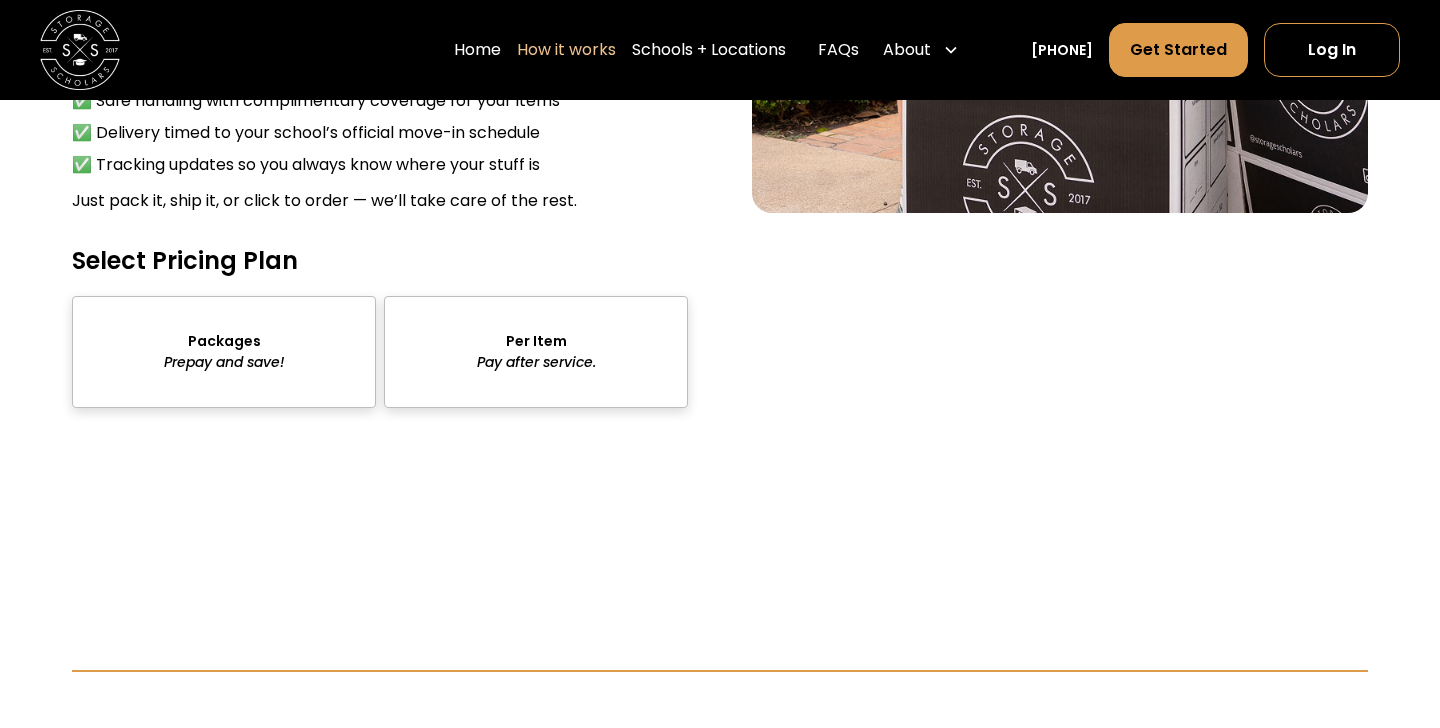 click at bounding box center (536, 352) 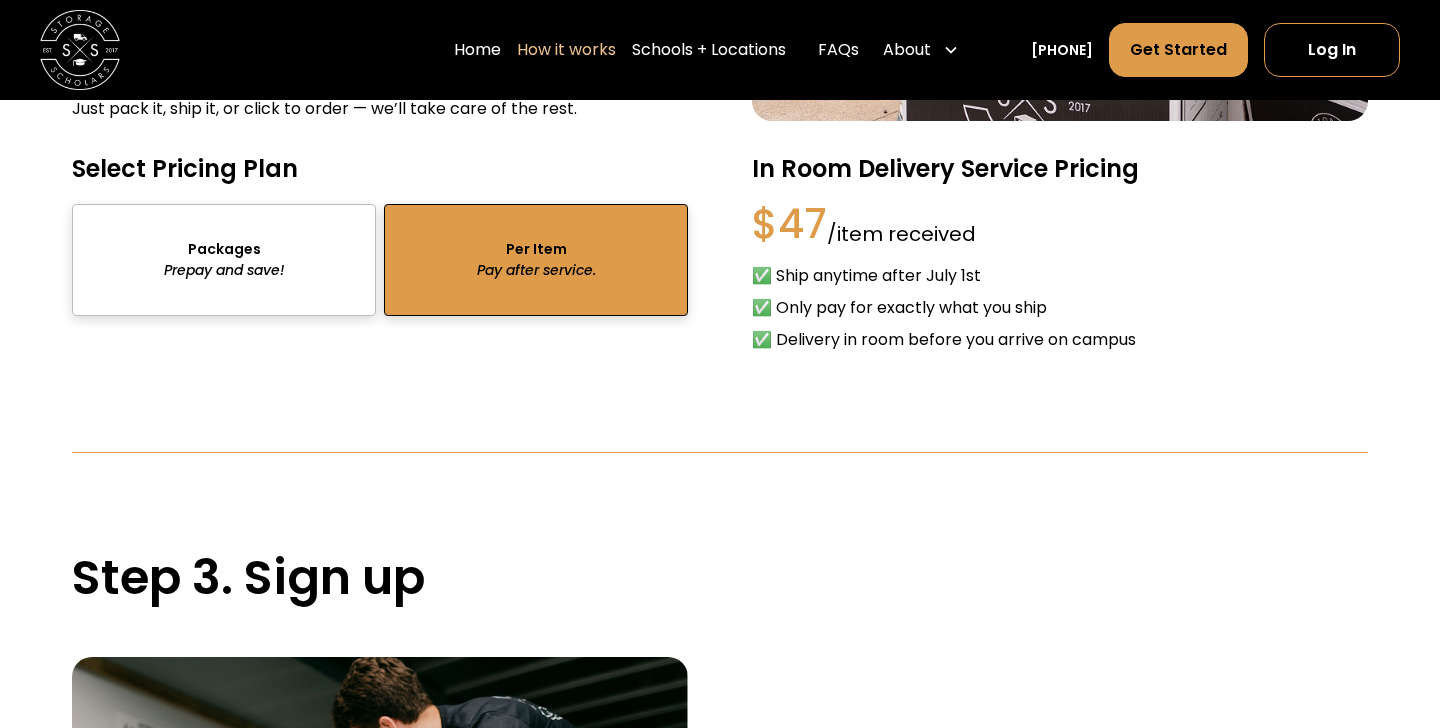 scroll, scrollTop: 2947, scrollLeft: 0, axis: vertical 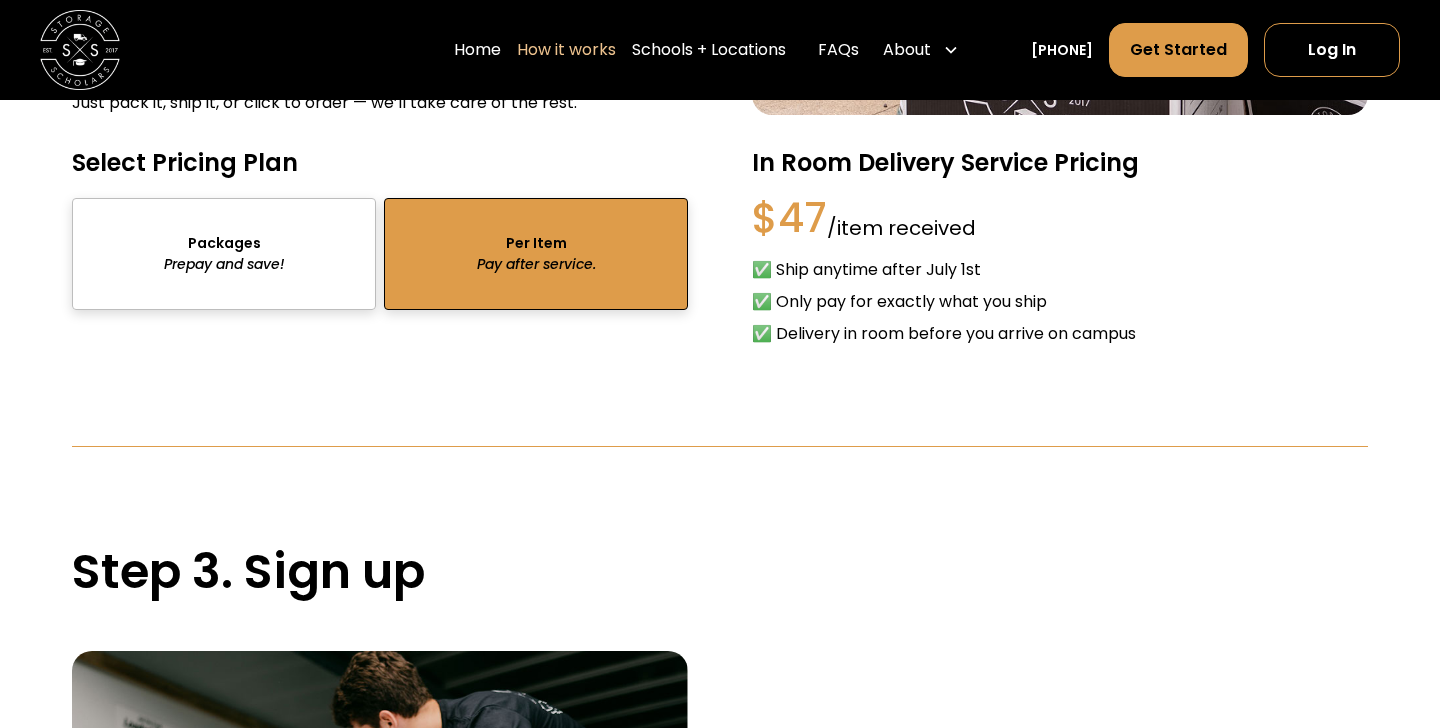 click at bounding box center (224, 254) 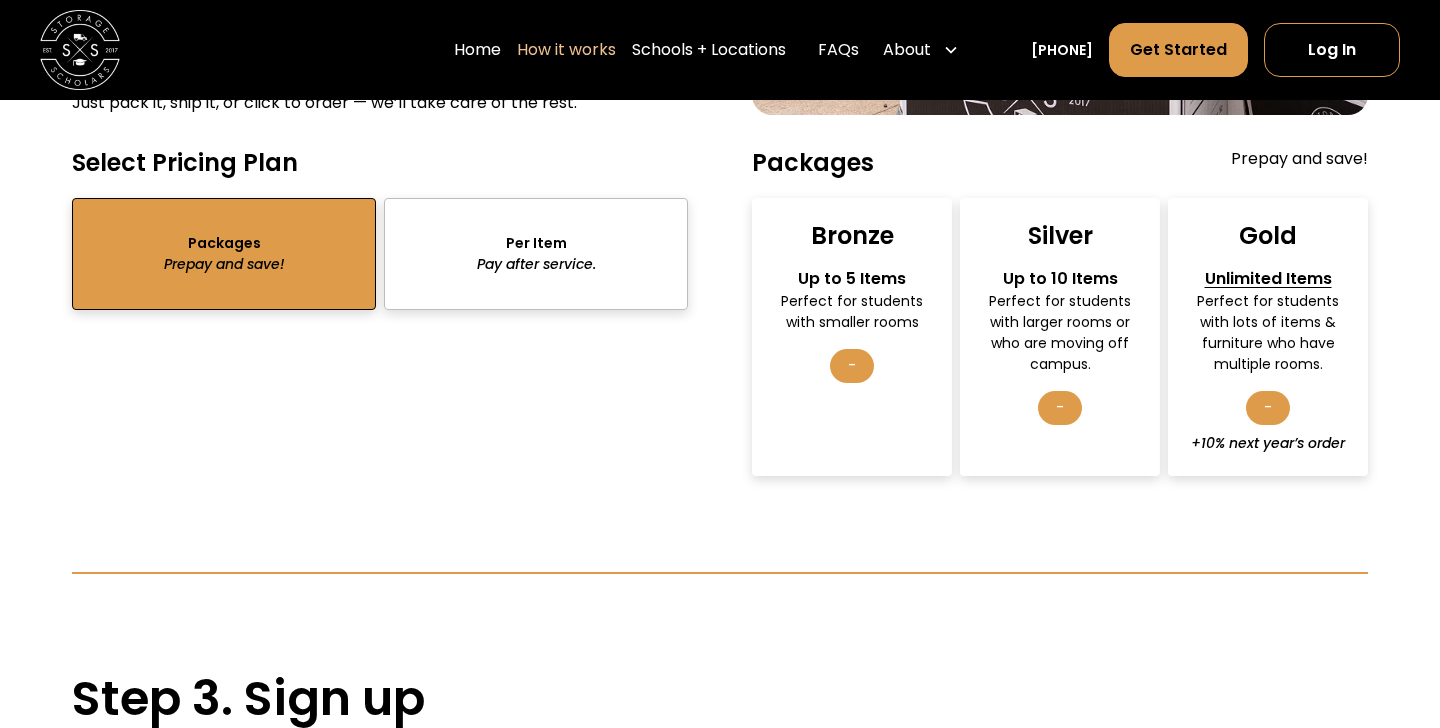 click on "Perfect for students with smaller rooms" at bounding box center [852, 312] 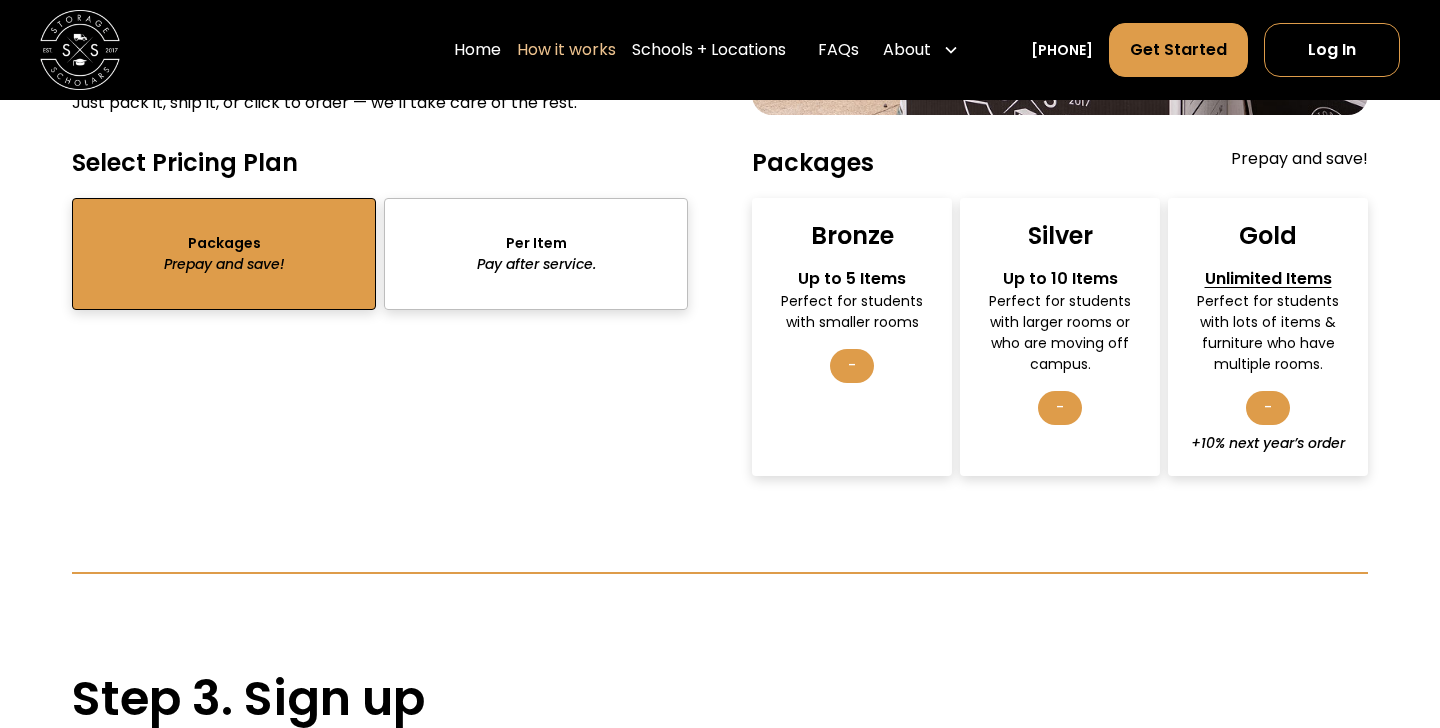 click on "-" at bounding box center (852, 366) 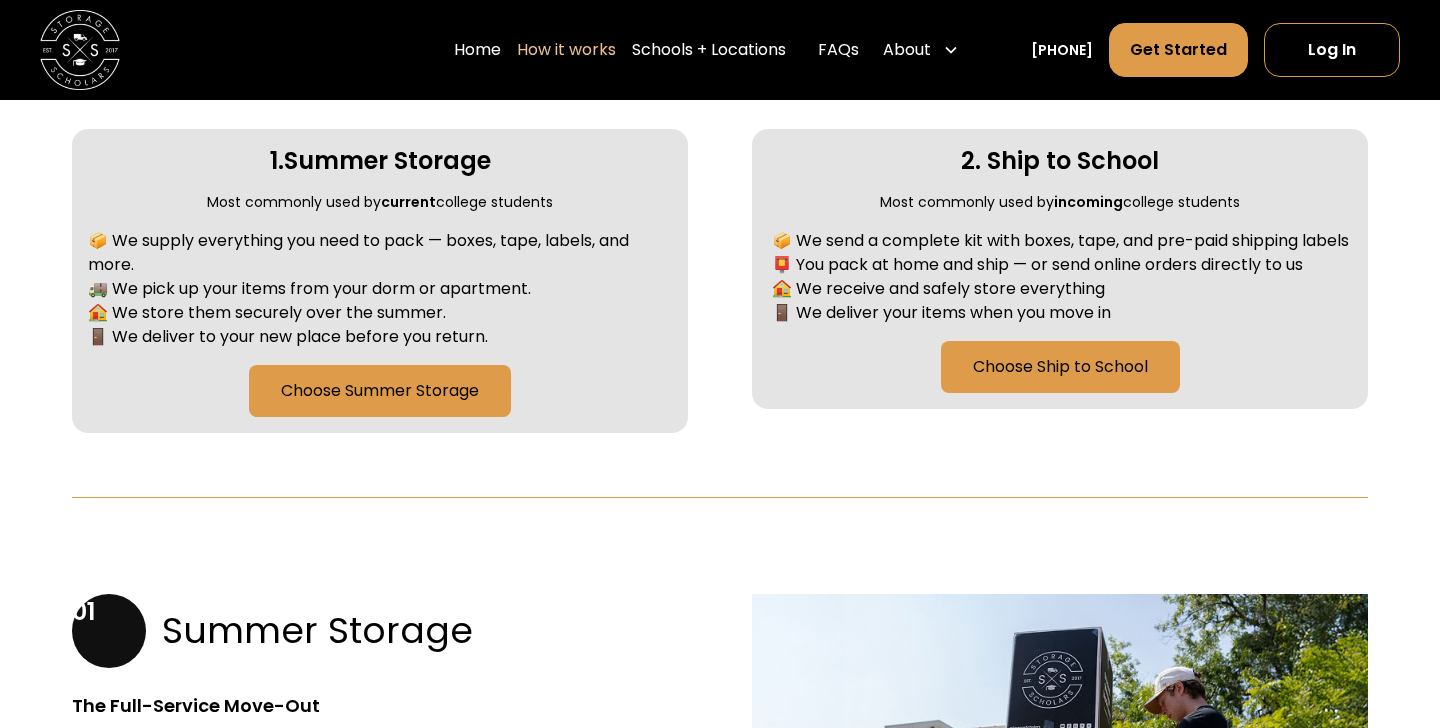 scroll, scrollTop: 924, scrollLeft: 0, axis: vertical 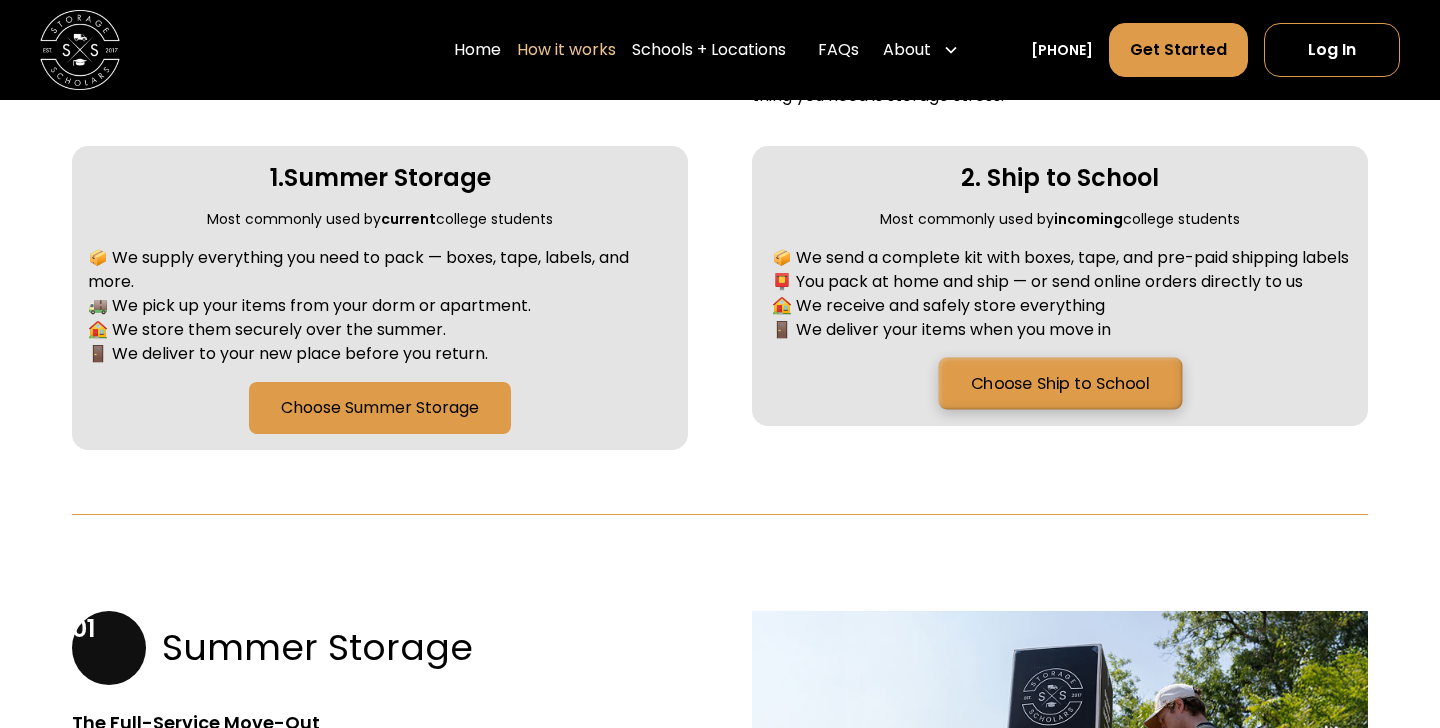 click on "Choose Ship to School" at bounding box center (1060, 384) 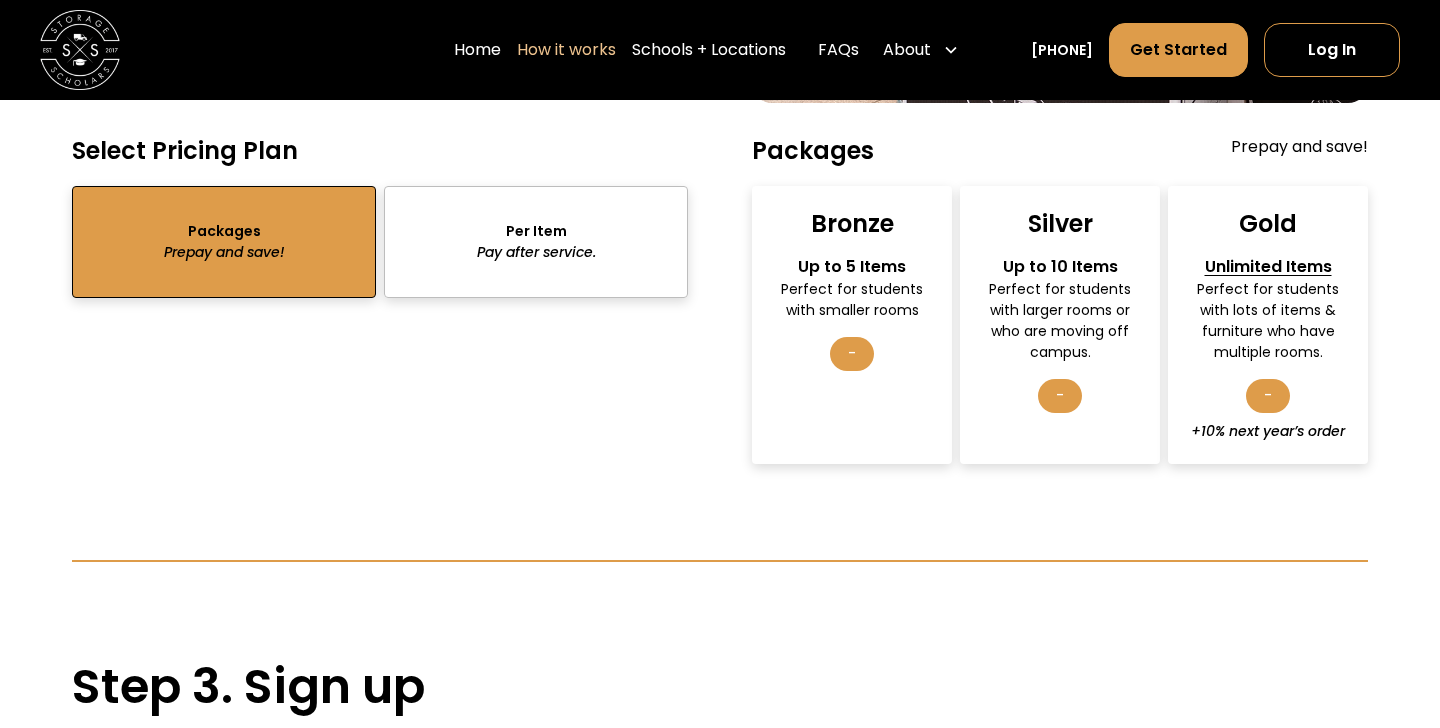 scroll, scrollTop: 2963, scrollLeft: 0, axis: vertical 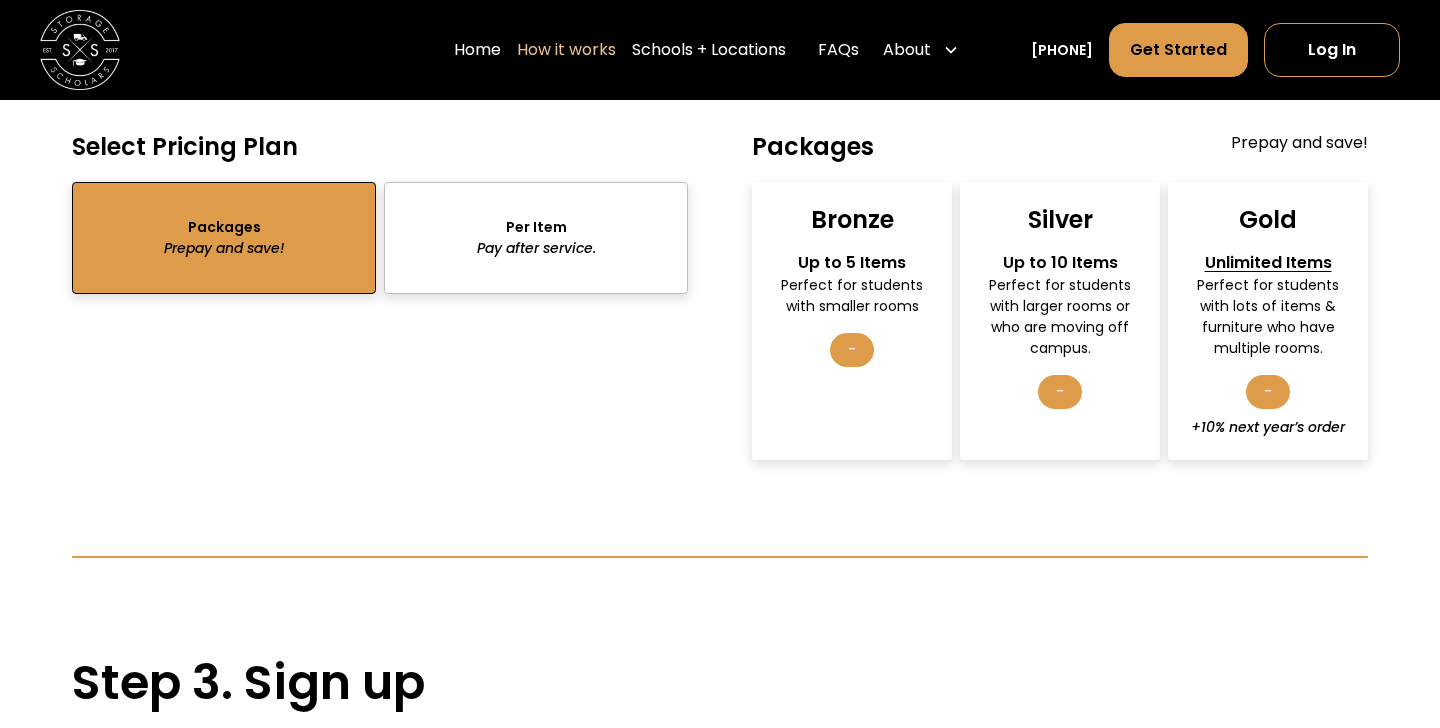 click on "Bronze Up to 5 Items Perfect for students with smaller rooms -" at bounding box center [852, 321] 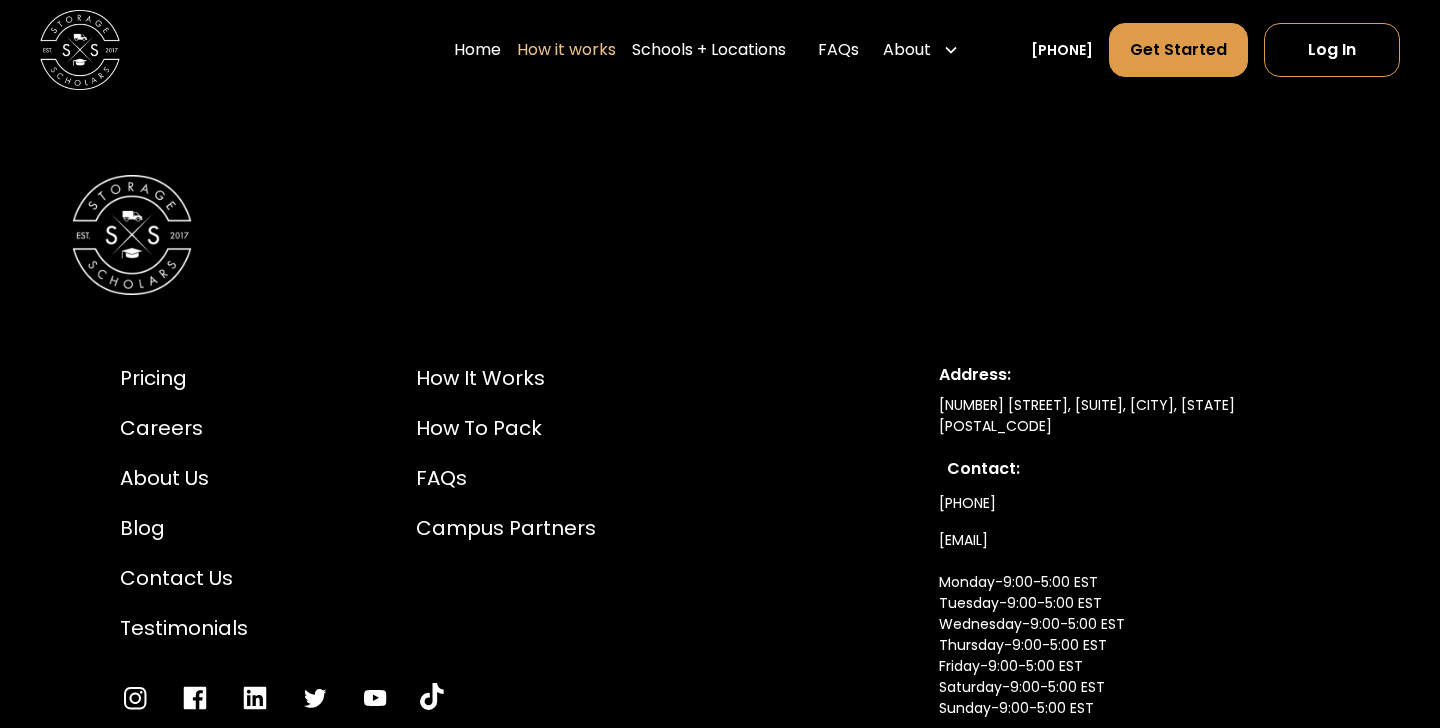scroll, scrollTop: 4990, scrollLeft: 0, axis: vertical 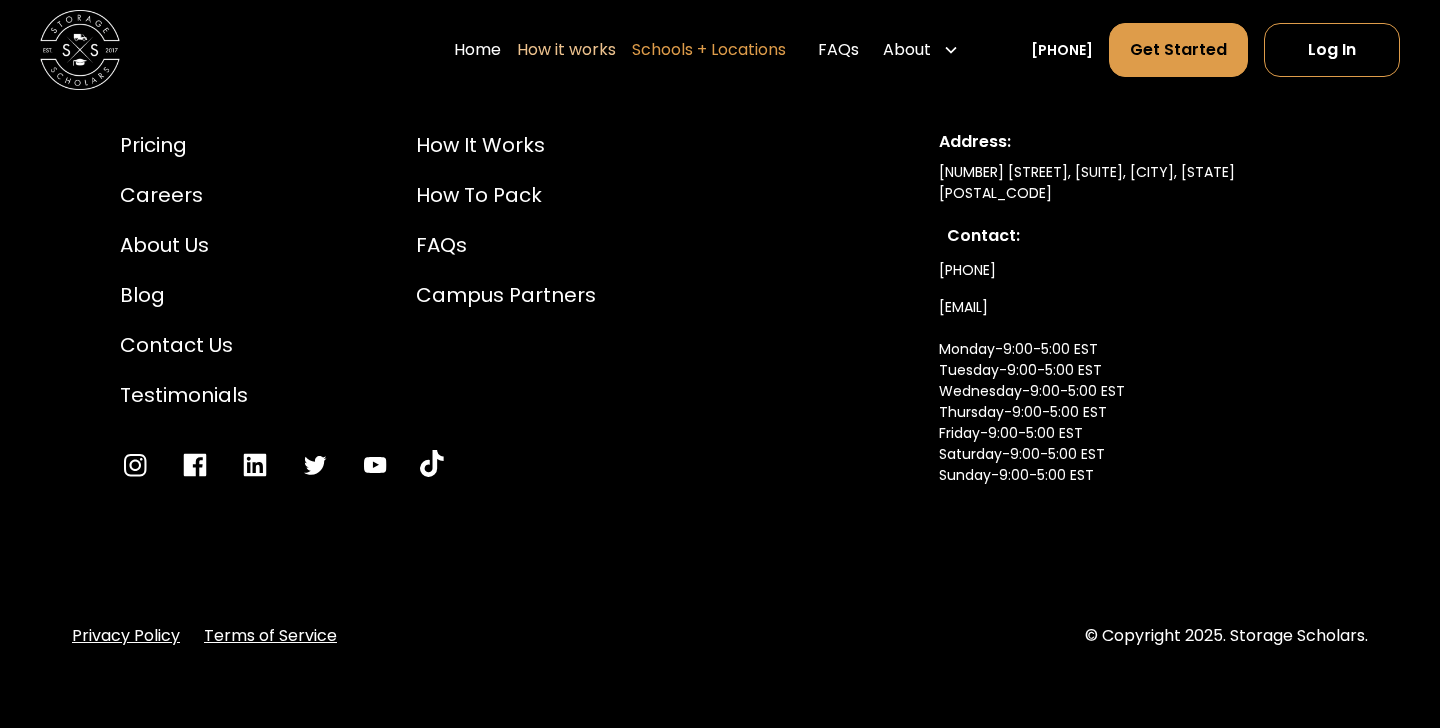 click on "Schools + Locations" at bounding box center (709, 50) 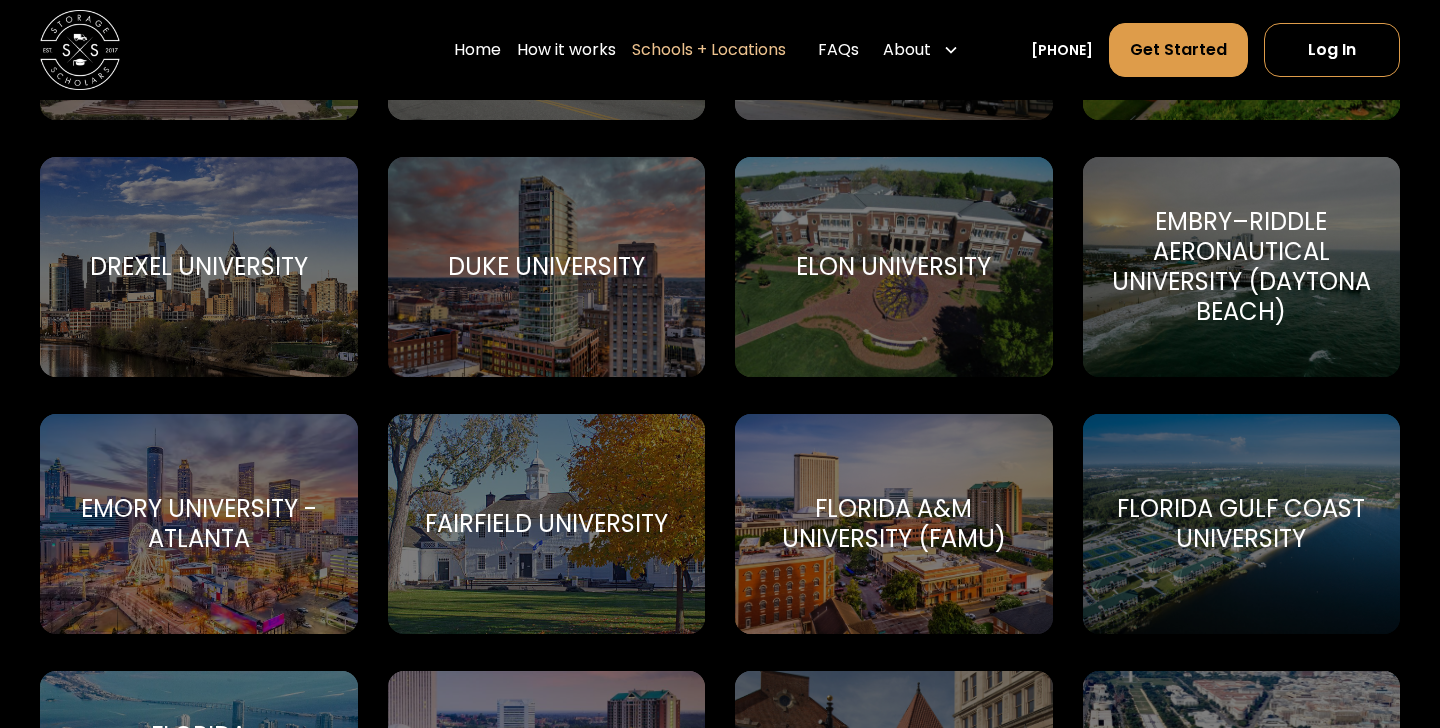 scroll, scrollTop: 3199, scrollLeft: 0, axis: vertical 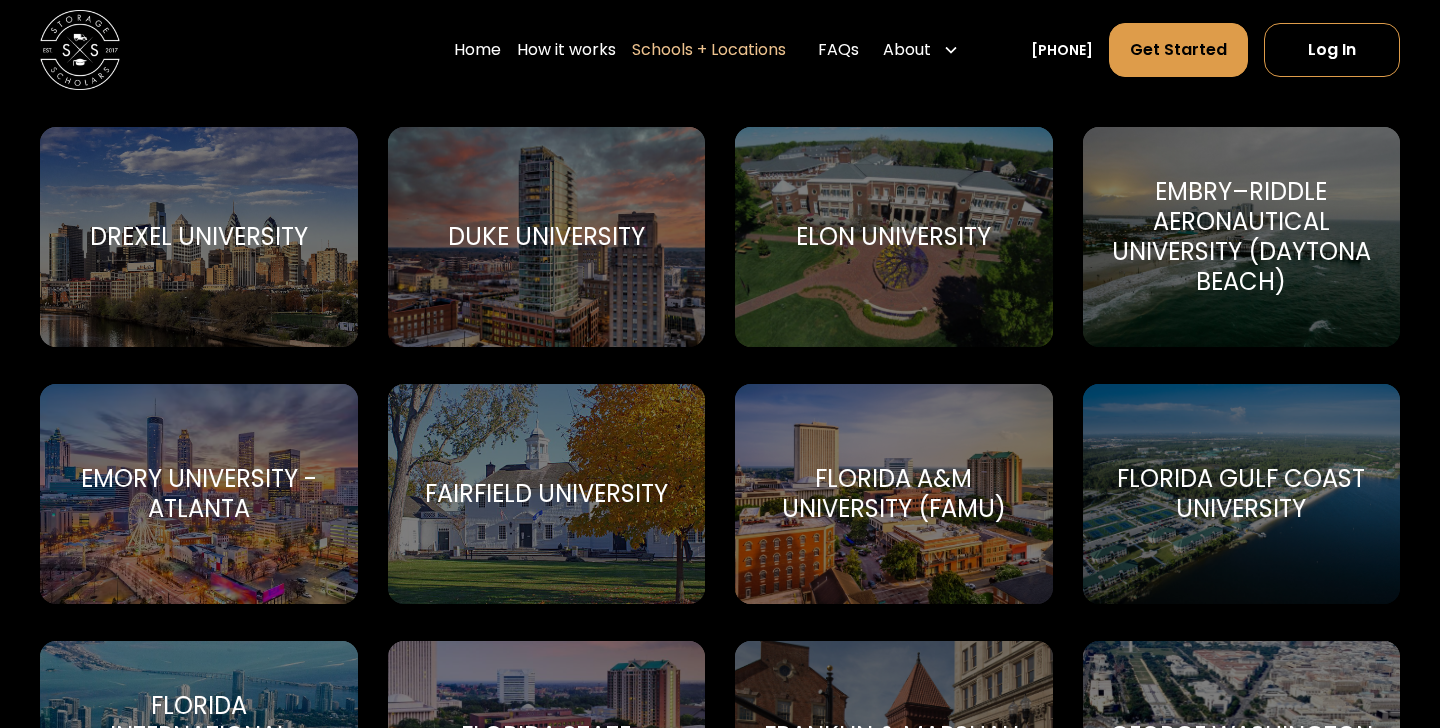 click on "Emory University - Atlanta" at bounding box center [199, 494] 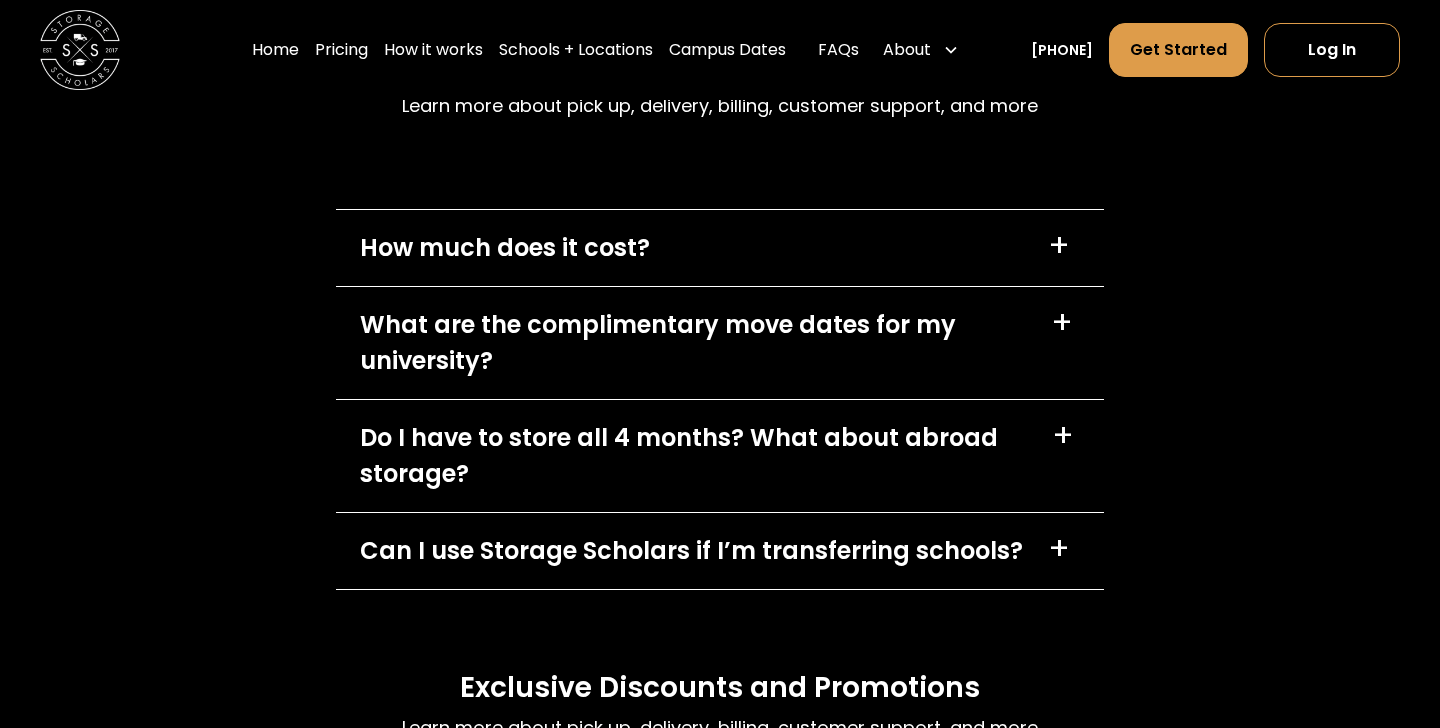 scroll, scrollTop: 7474, scrollLeft: 0, axis: vertical 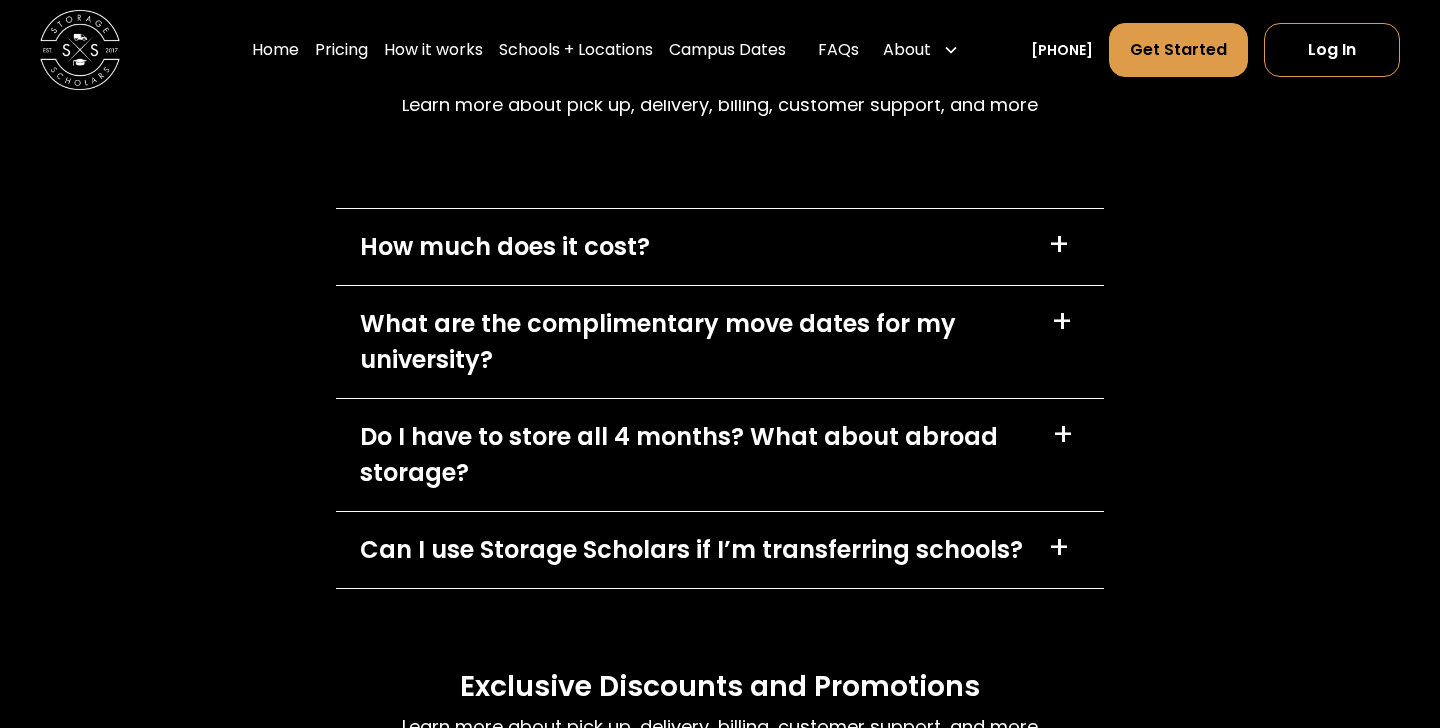 click on "How much does it cost? +" at bounding box center [720, 247] 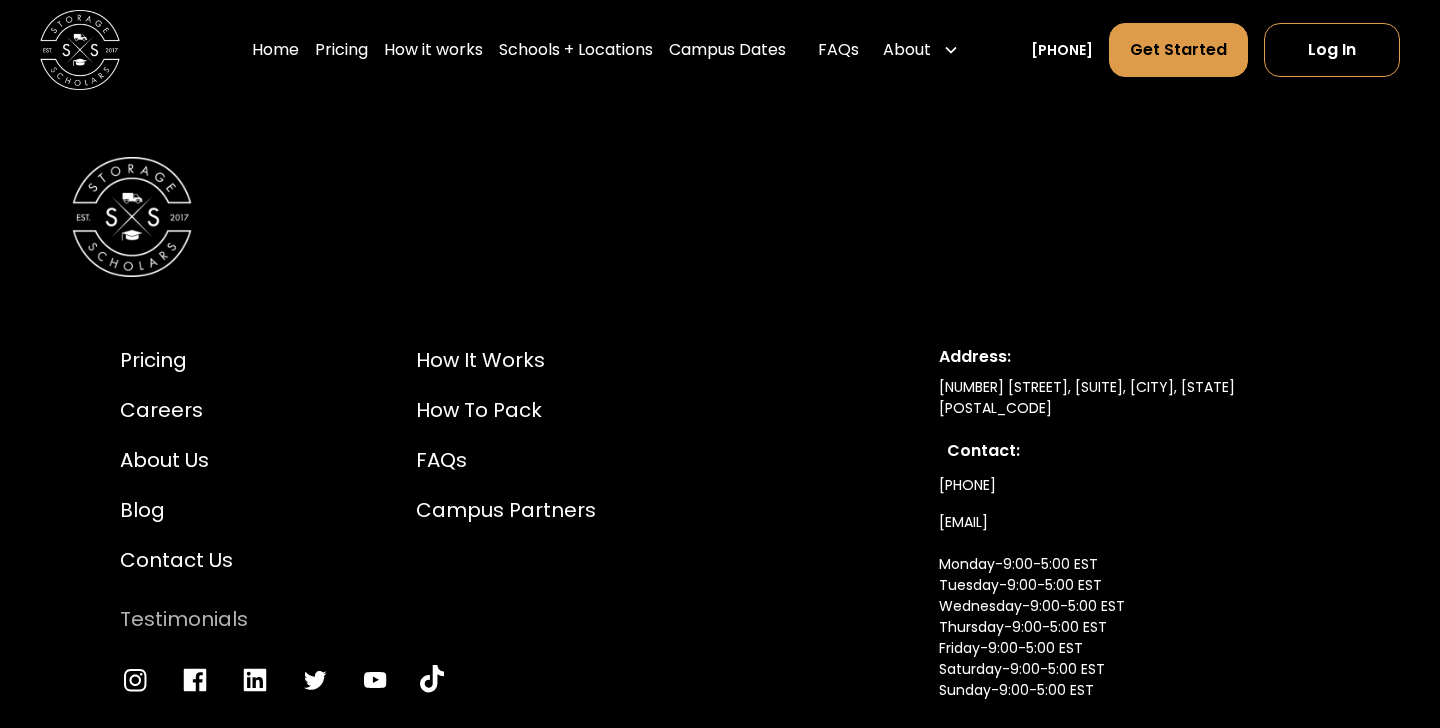 scroll, scrollTop: 8775, scrollLeft: 0, axis: vertical 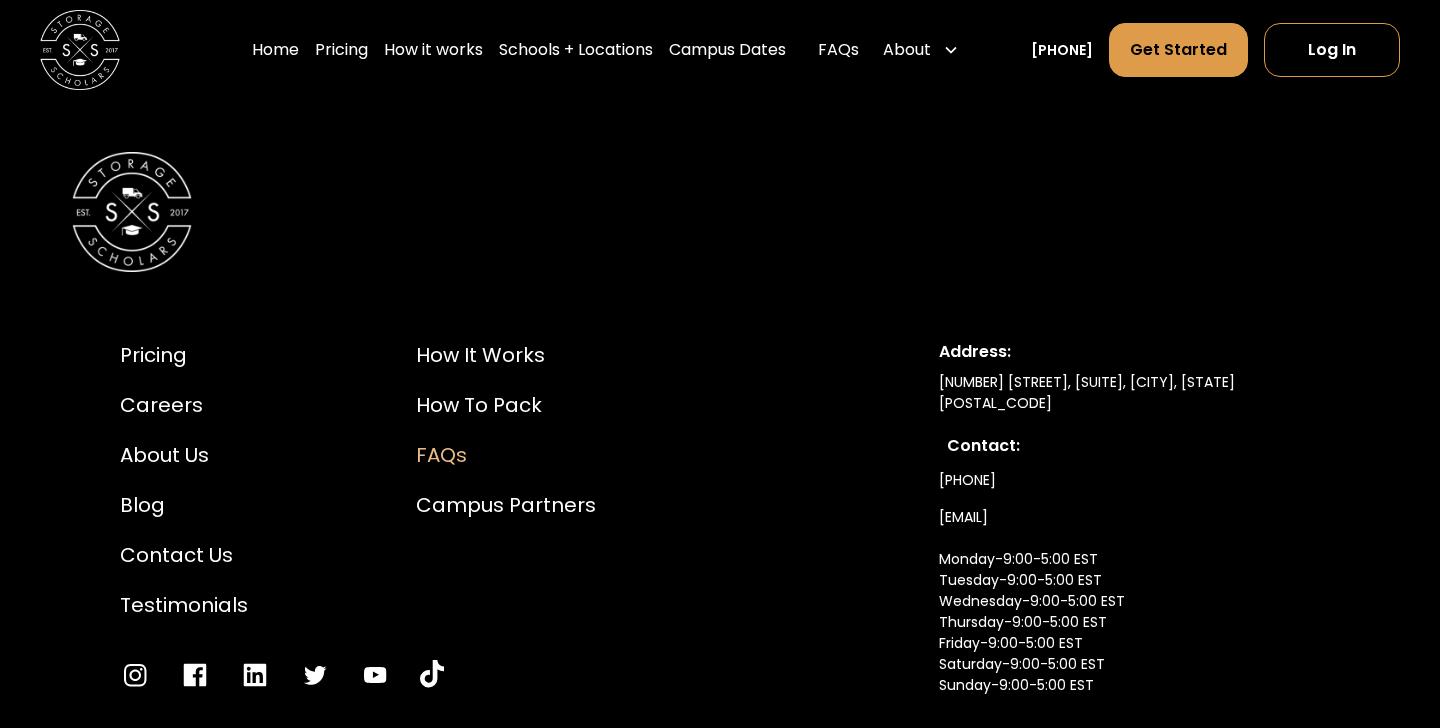 click on "FAQs" at bounding box center (506, 455) 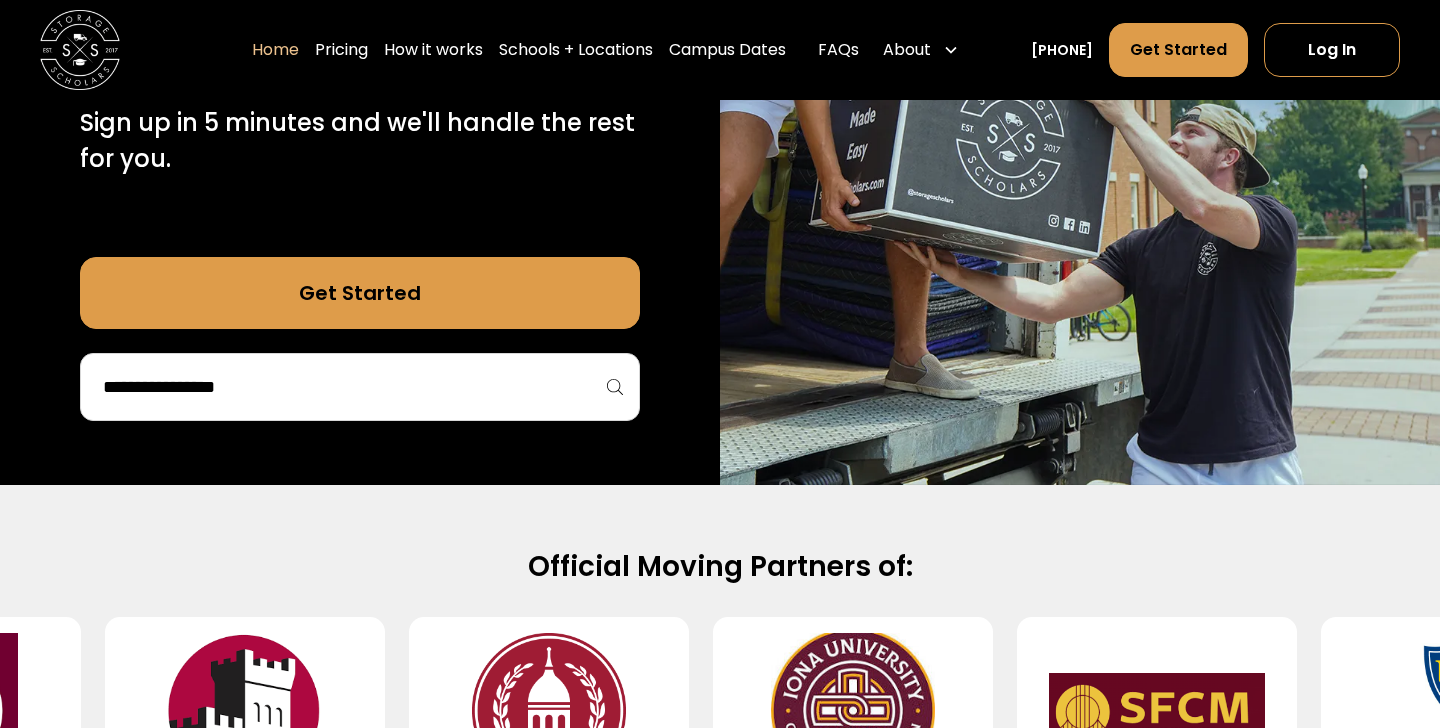 scroll, scrollTop: 408, scrollLeft: 0, axis: vertical 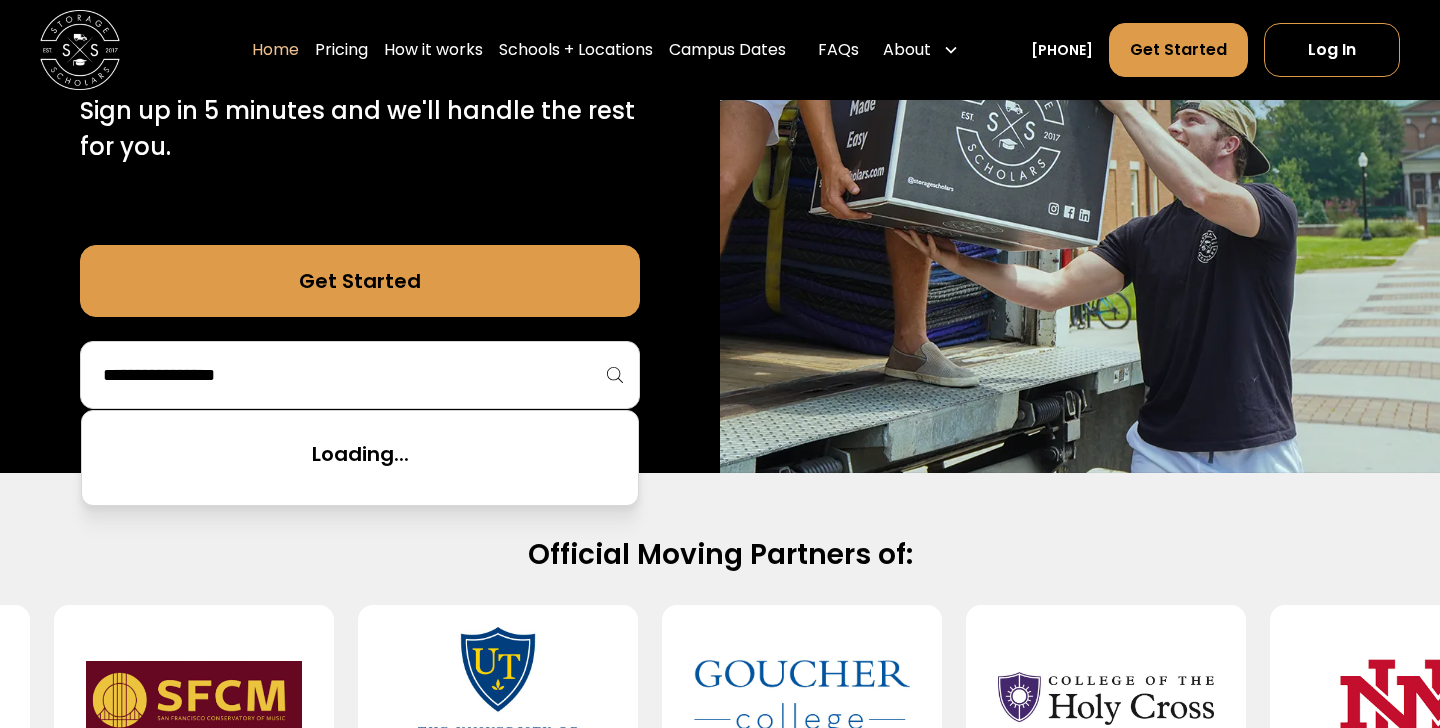 click at bounding box center [360, 375] 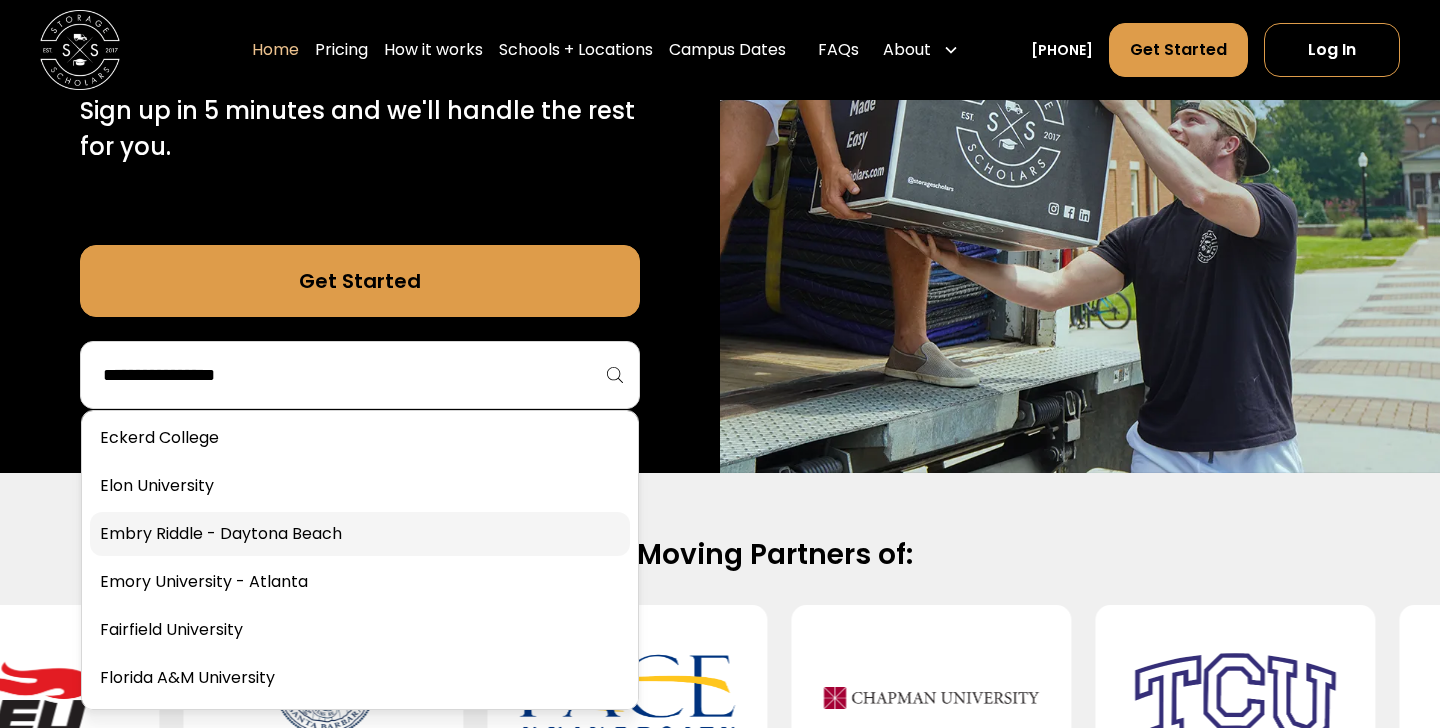scroll, scrollTop: 2837, scrollLeft: 0, axis: vertical 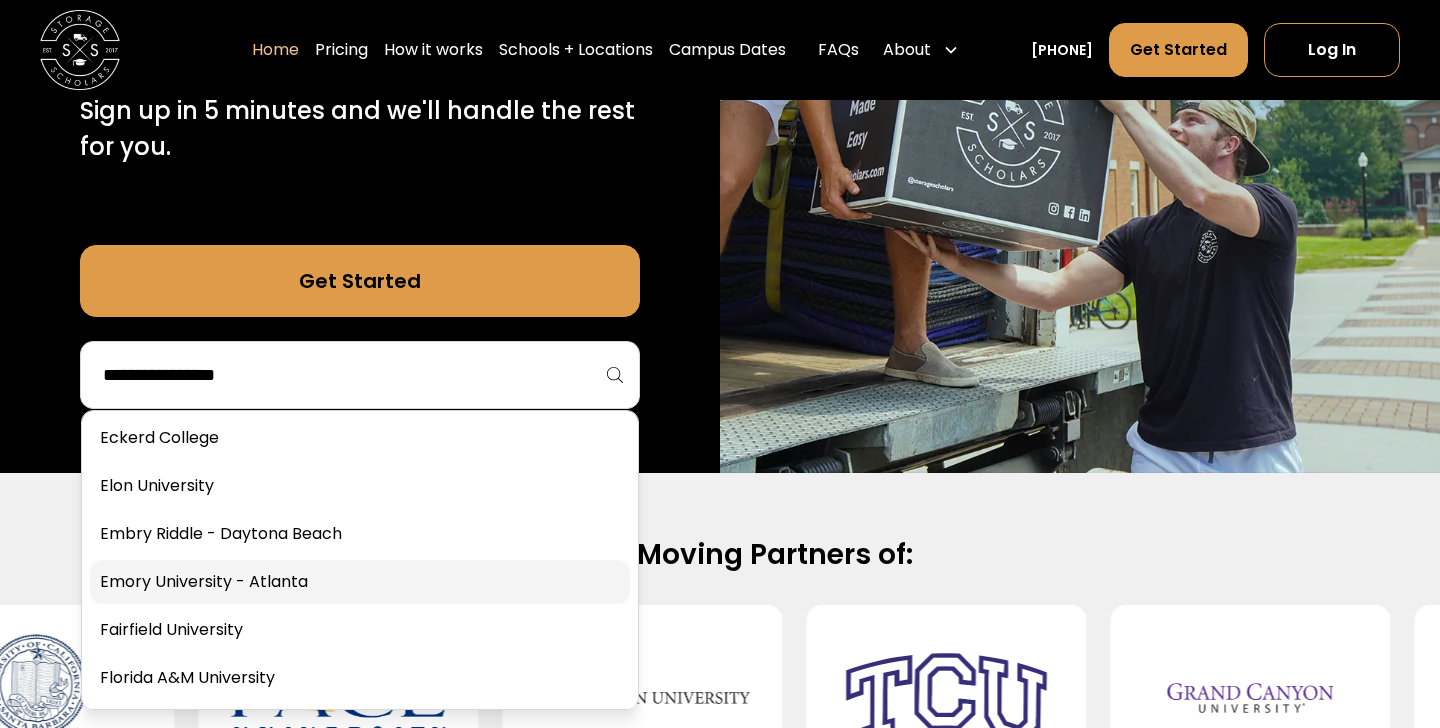 click at bounding box center [360, 582] 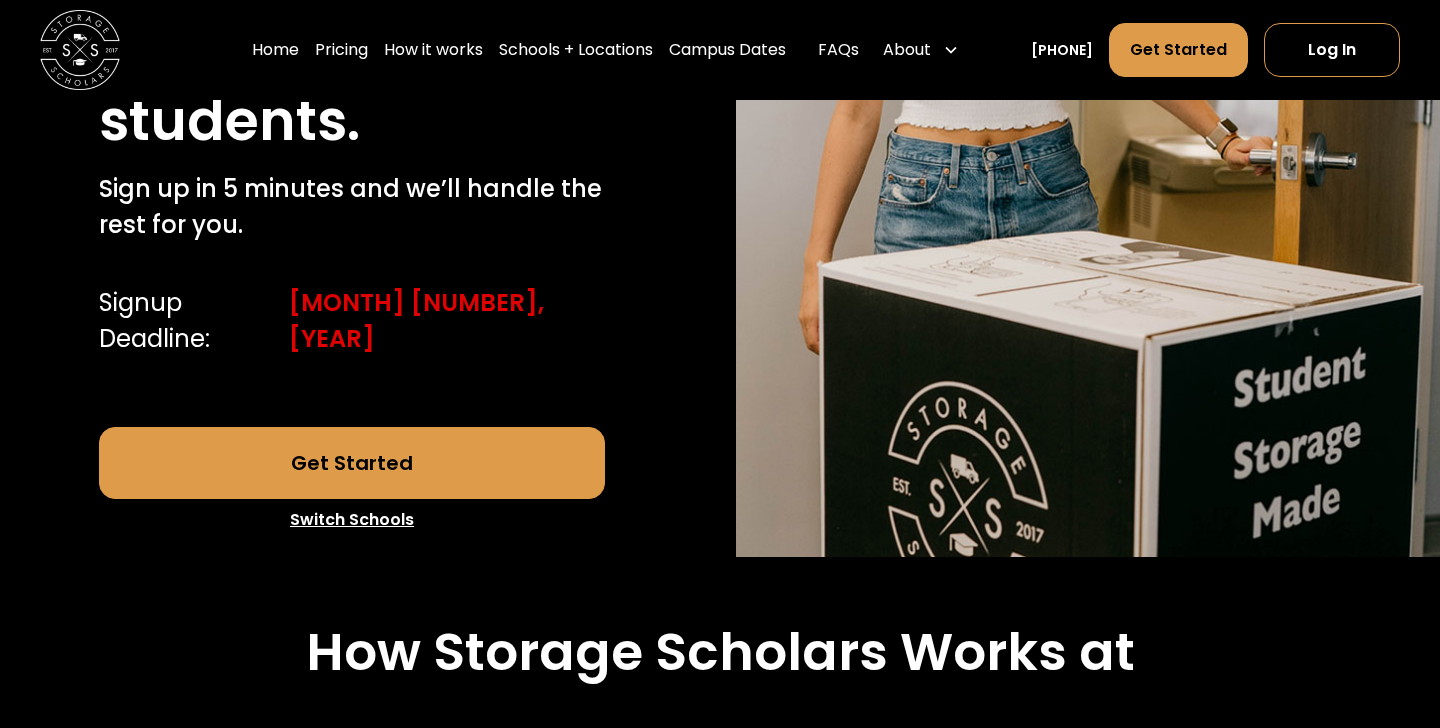 scroll, scrollTop: 562, scrollLeft: 0, axis: vertical 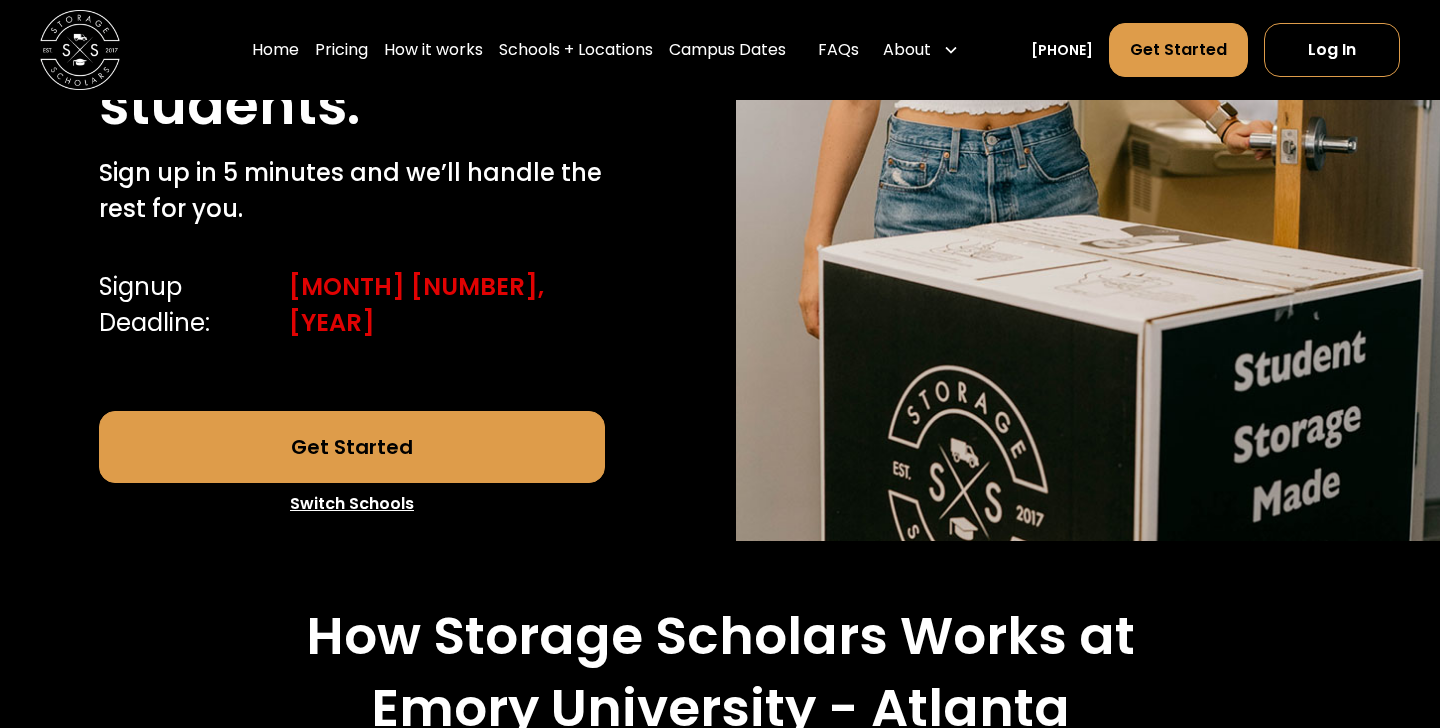 click on "Get Started" at bounding box center (352, 447) 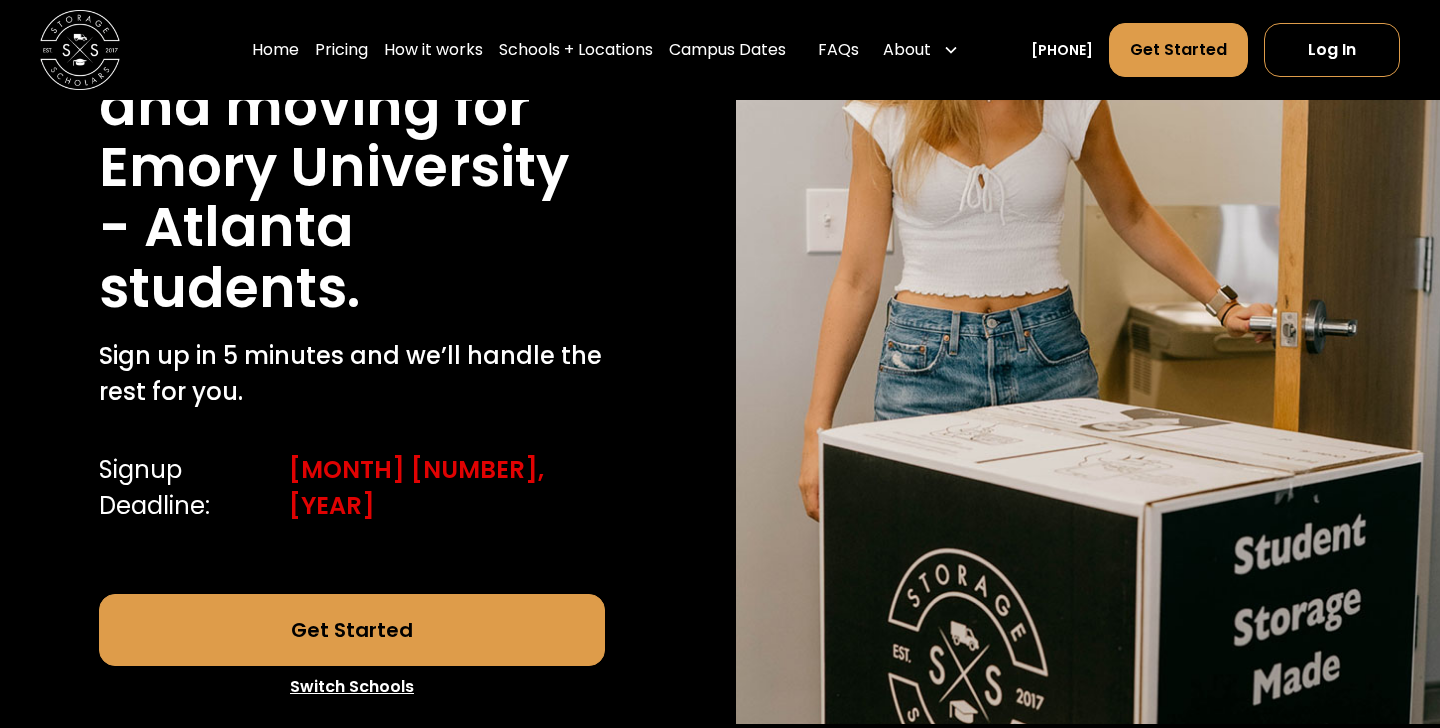 scroll, scrollTop: 0, scrollLeft: 0, axis: both 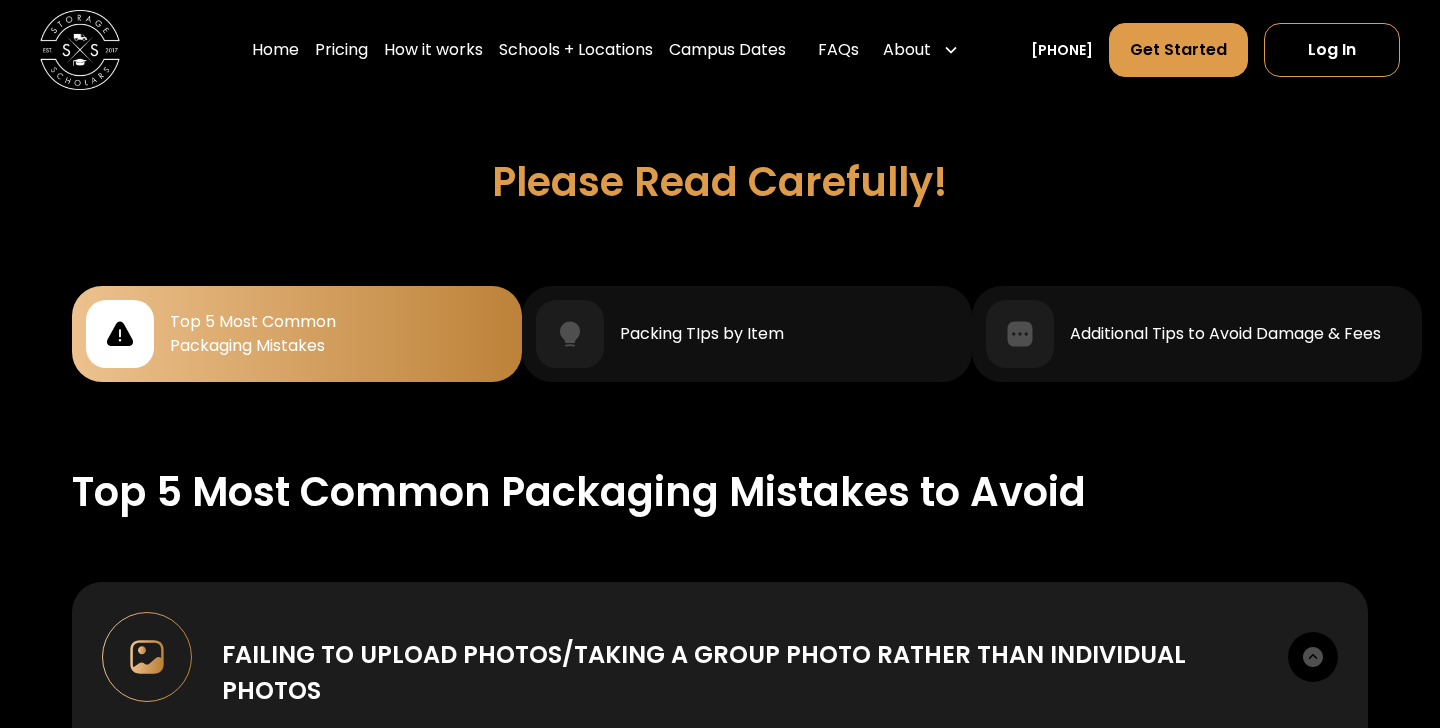 click on "Top 5 Most Common Packaging Mistakes" at bounding box center [297, 334] 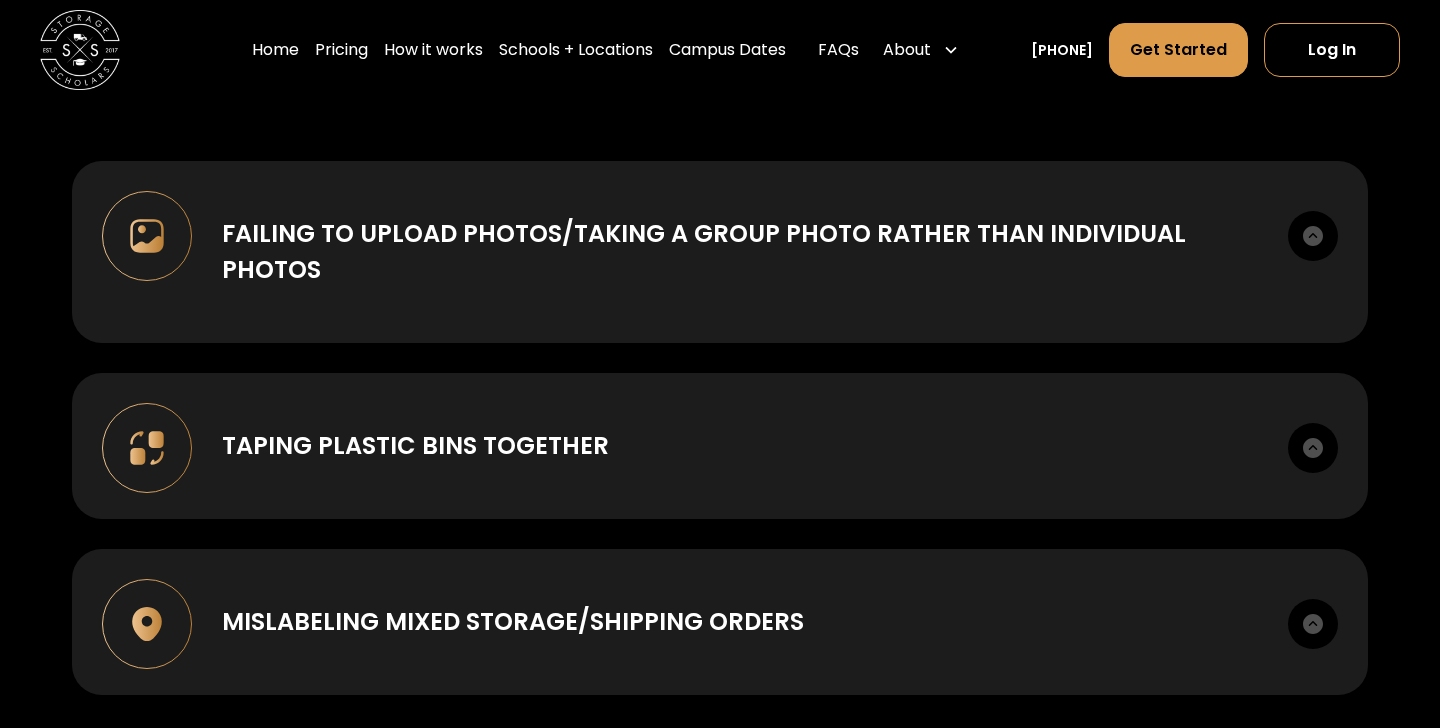 scroll, scrollTop: 2170, scrollLeft: 0, axis: vertical 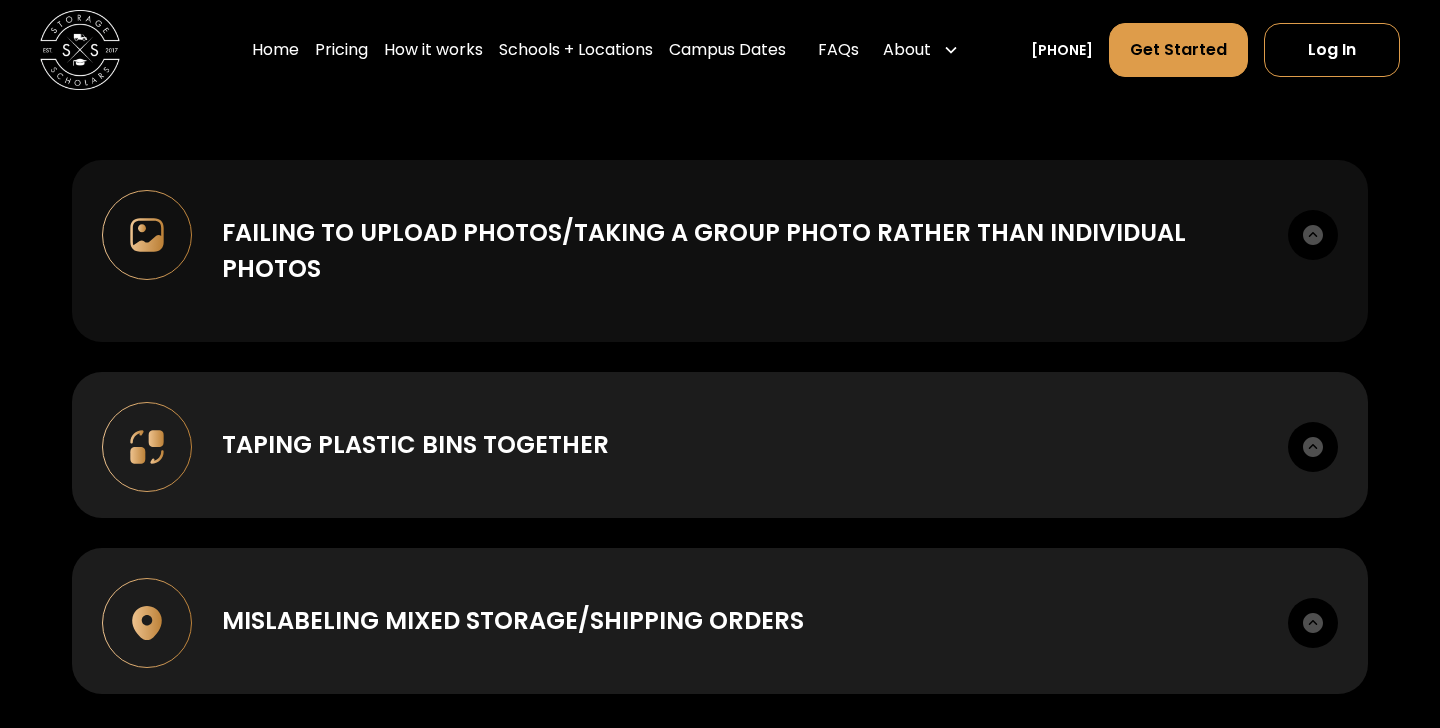 click at bounding box center (1313, 235) 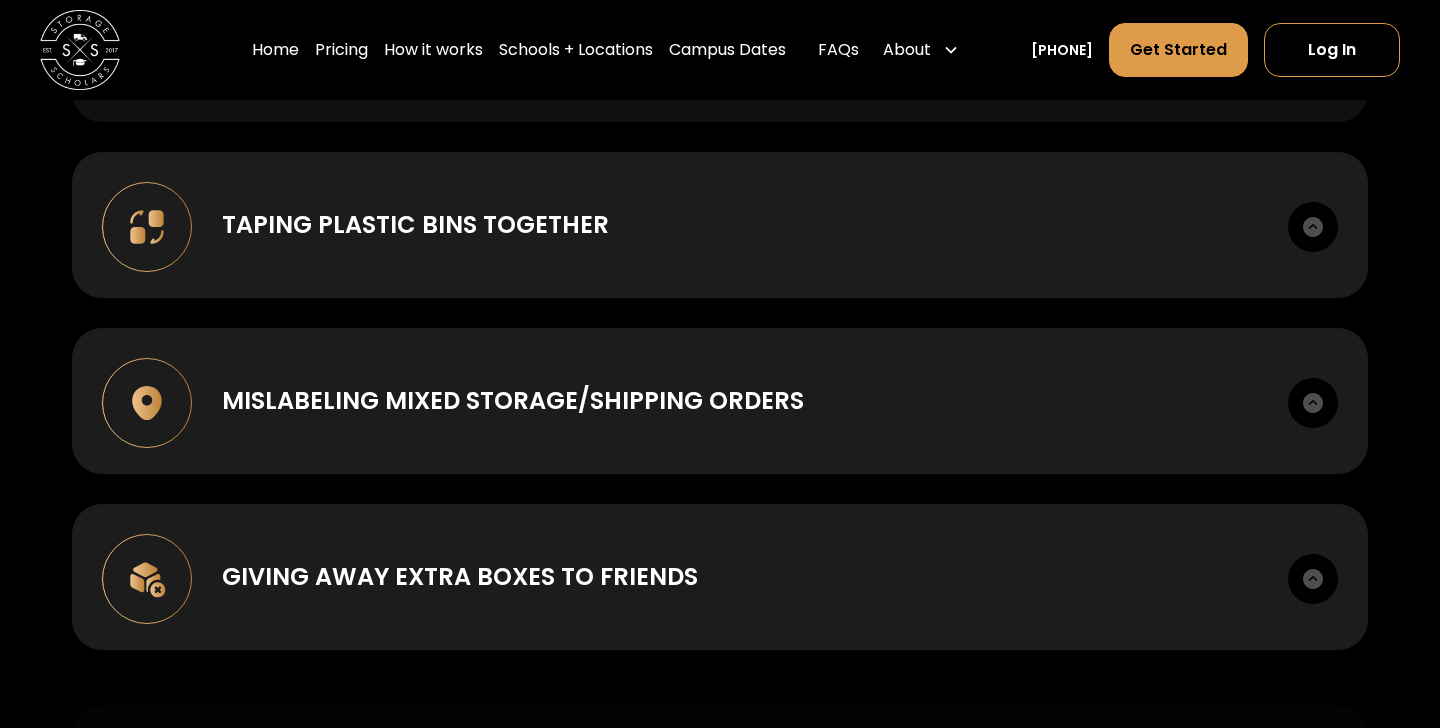 scroll, scrollTop: 2720, scrollLeft: 0, axis: vertical 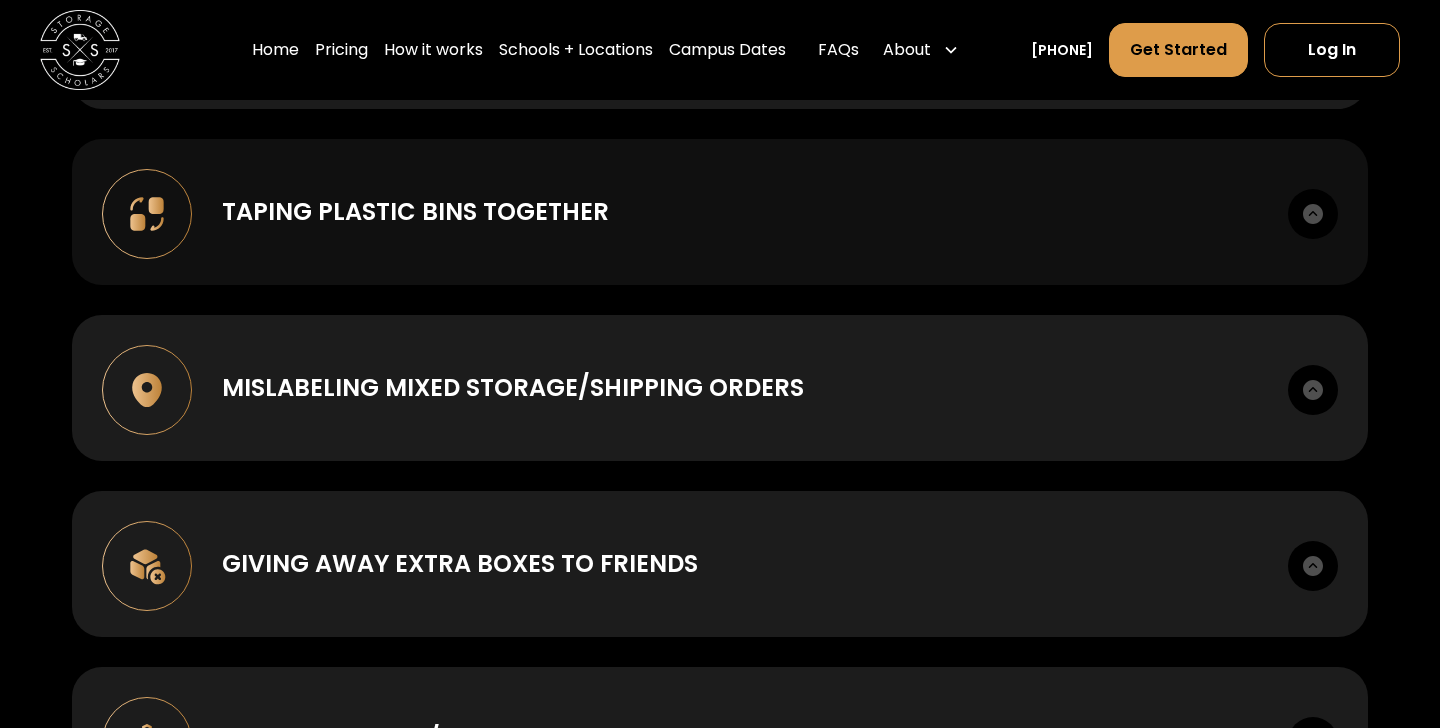 click on "Taping plastic bins together Taping plastic bins together increases the likelihood of damage dramatically.  Although plastic bins are excellent and convenient containers for any dorm room, they are not built to withstand high pressure and weight, especially when on a moving truck.  Plastic bins taped together are marked as separate items and we ask that you please avoid this so we can keep them in pristine condition for your future years at school." at bounding box center (720, 212) 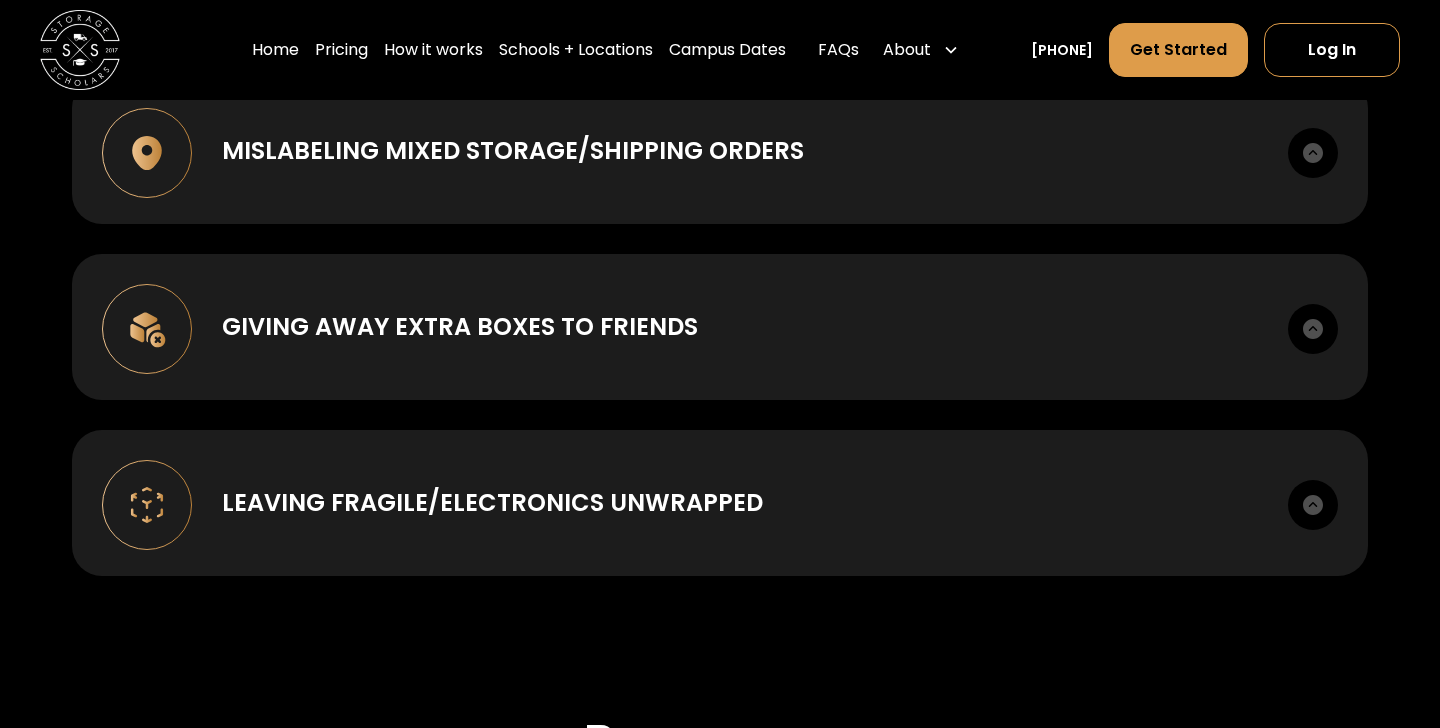 scroll, scrollTop: 3087, scrollLeft: 0, axis: vertical 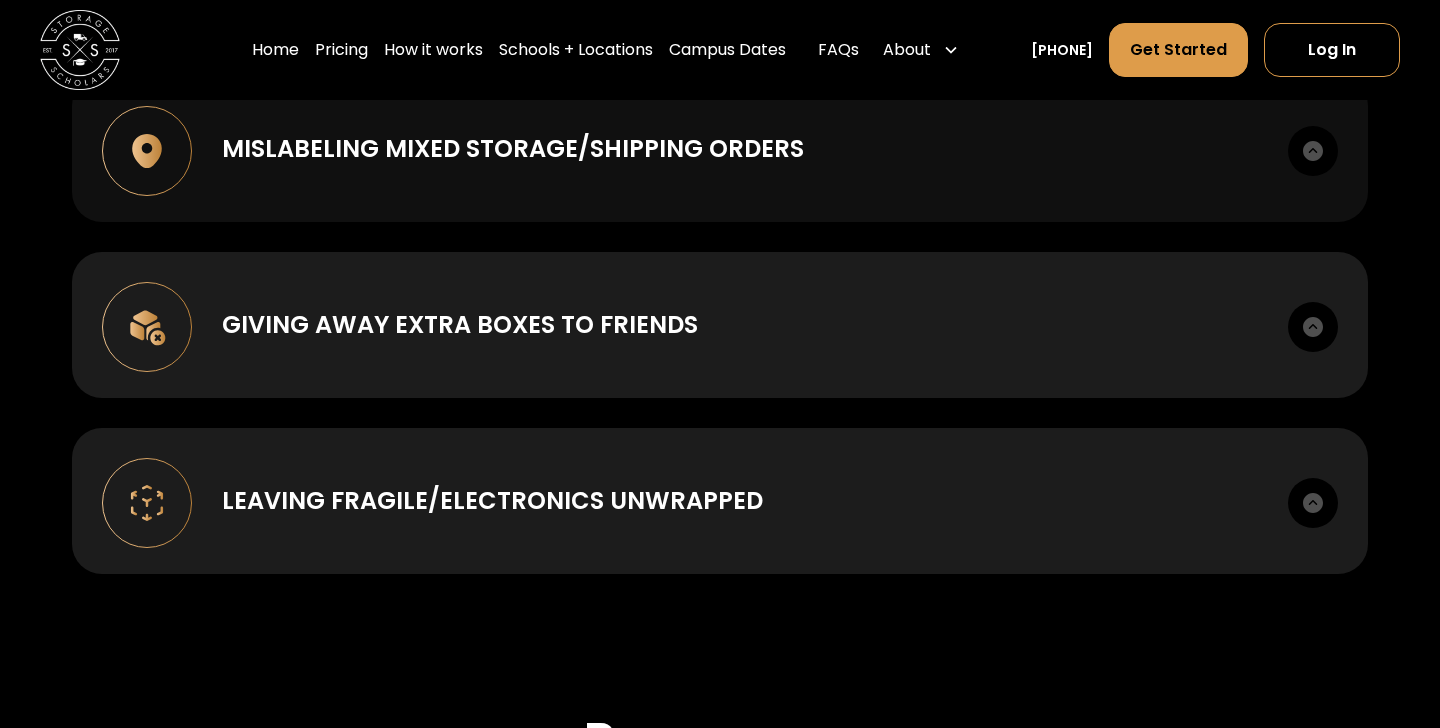 click on "Mislabeling mixed storage/shipping orders" at bounding box center [513, 149] 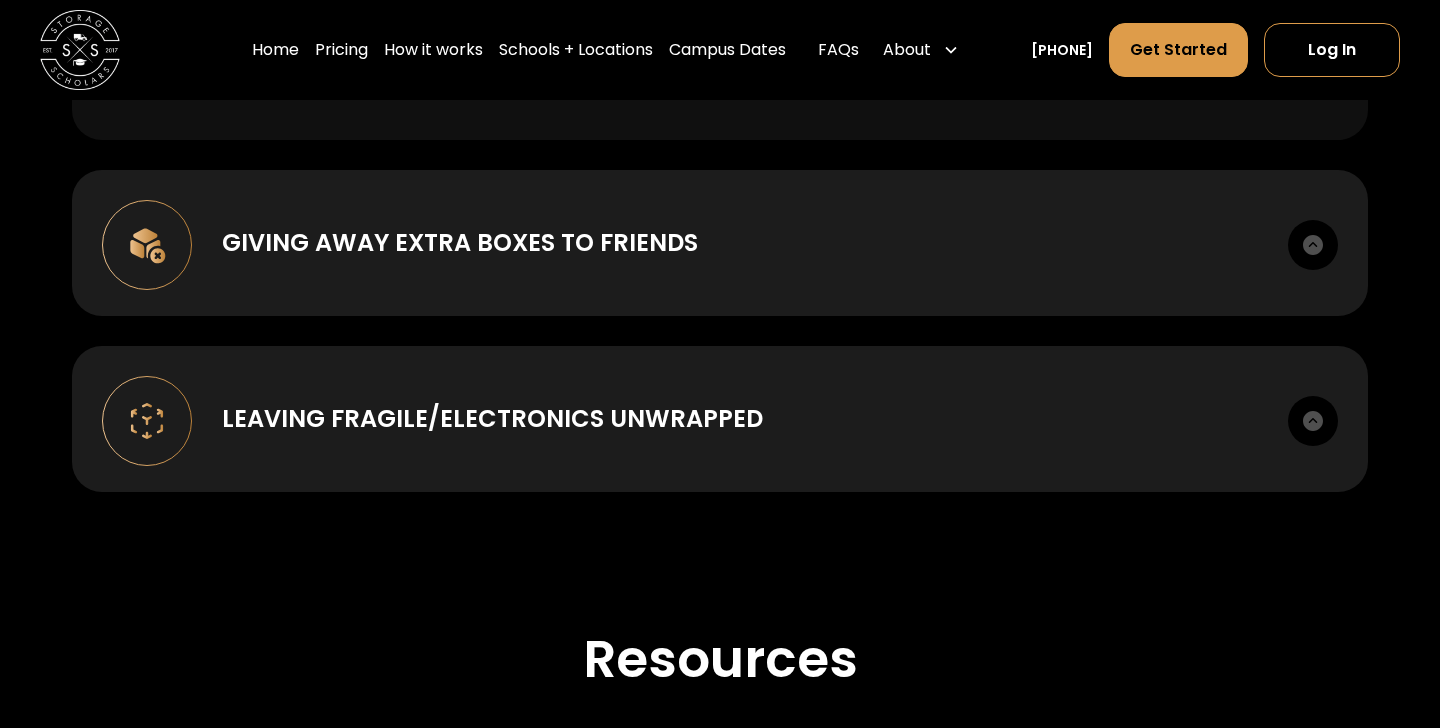scroll, scrollTop: 3388, scrollLeft: 0, axis: vertical 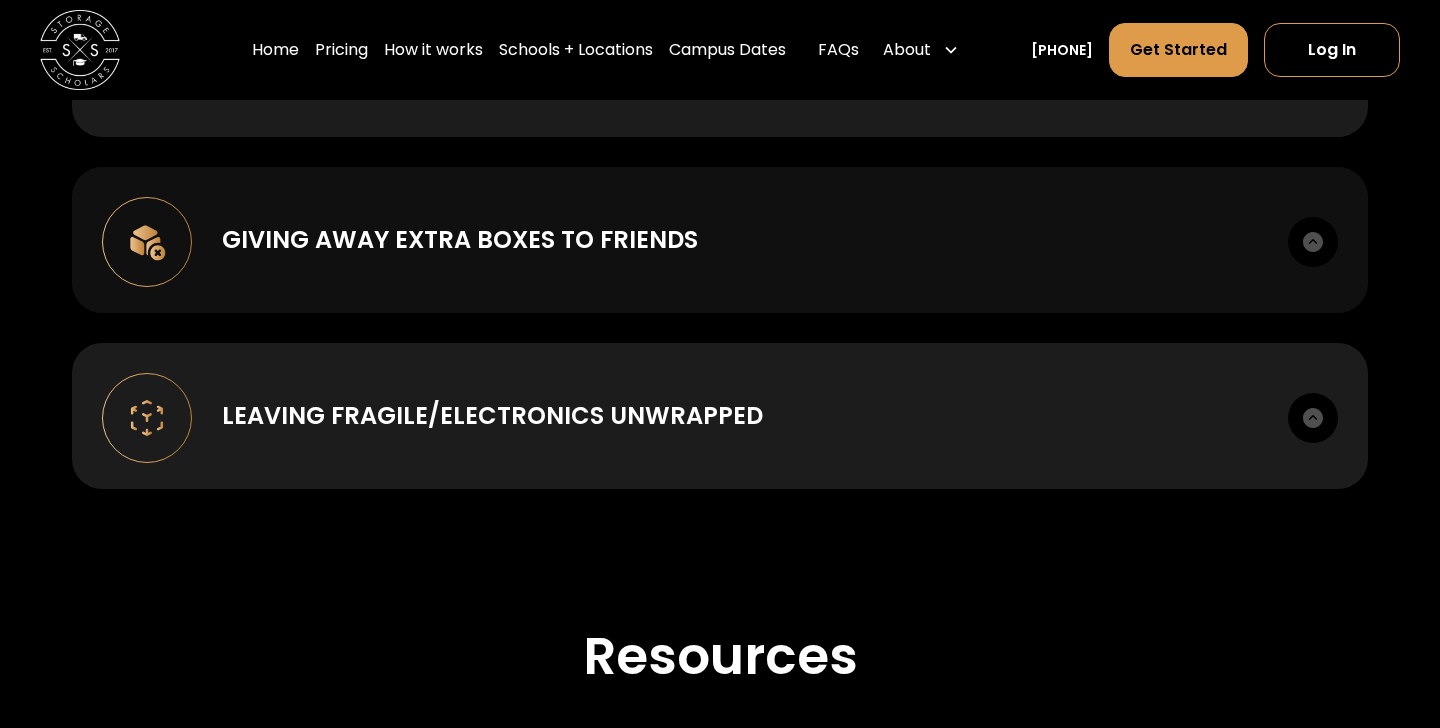 click on "Giving away extra boxes to friends" at bounding box center (460, 240) 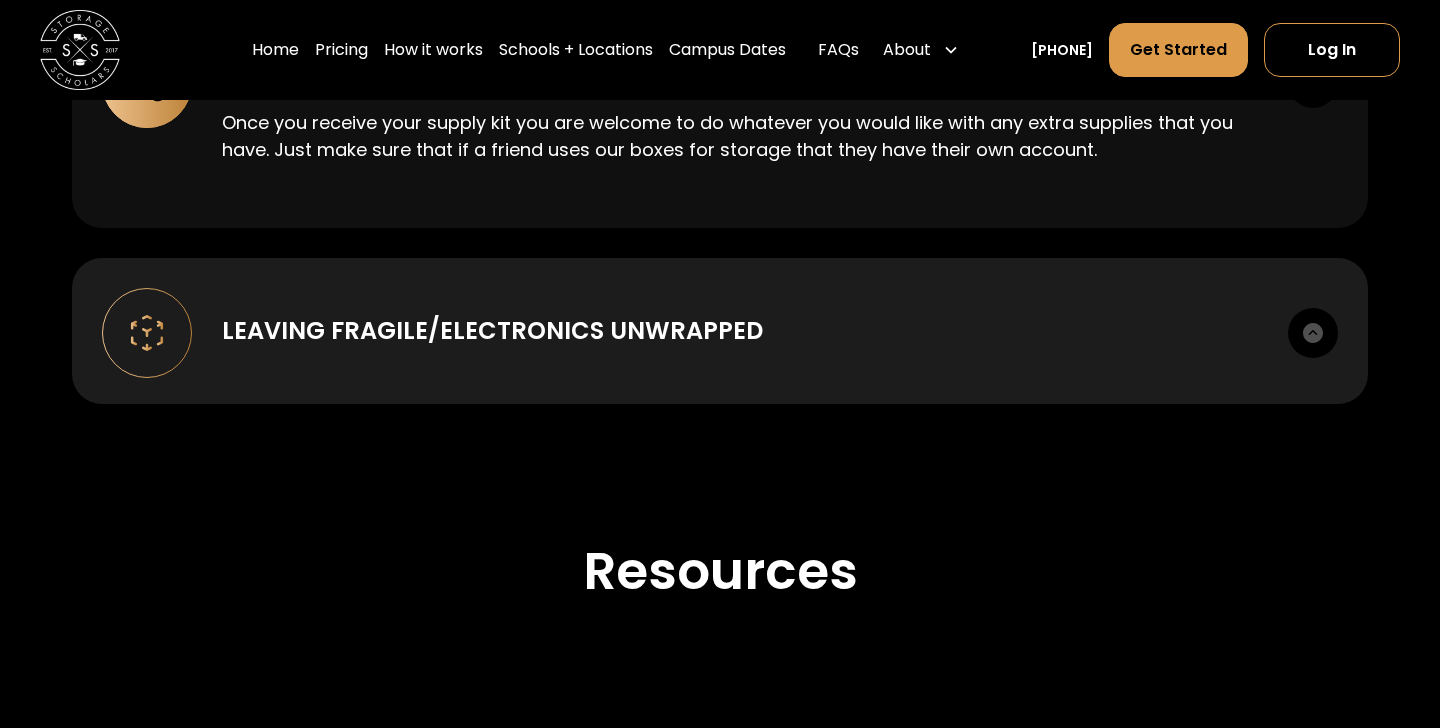 scroll, scrollTop: 3571, scrollLeft: 0, axis: vertical 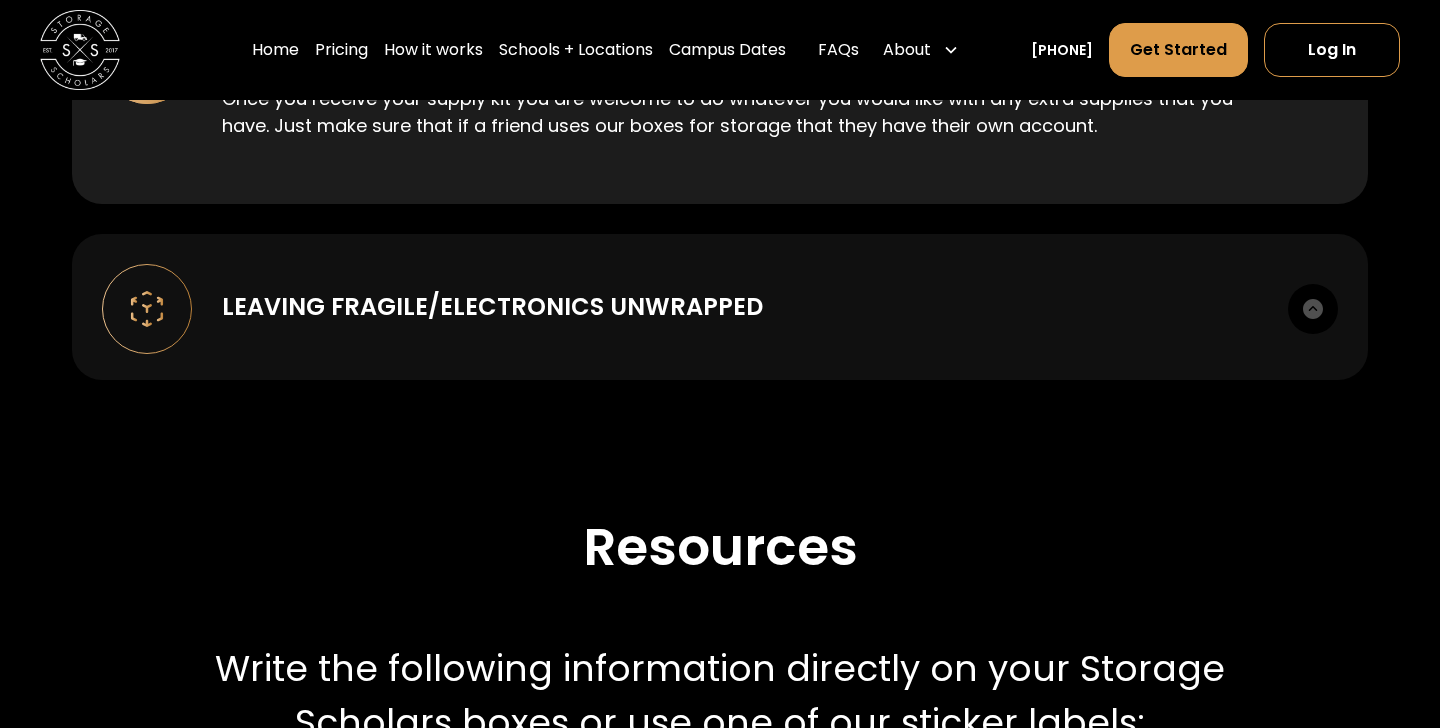 click on "Leaving Fragile/Electronics unwrapped It may be hard to believe, but we can’t tell you how many people leave their TV or monitor completely unprotected on pick-up day. We would hate to see something happen to these valuable items so we require them to be packed in a TV box or the original box that the item came in. If these items are not packed in the above manner, insurance on the items will be forfeited so please do everything you can to protect them!" at bounding box center (720, 307) 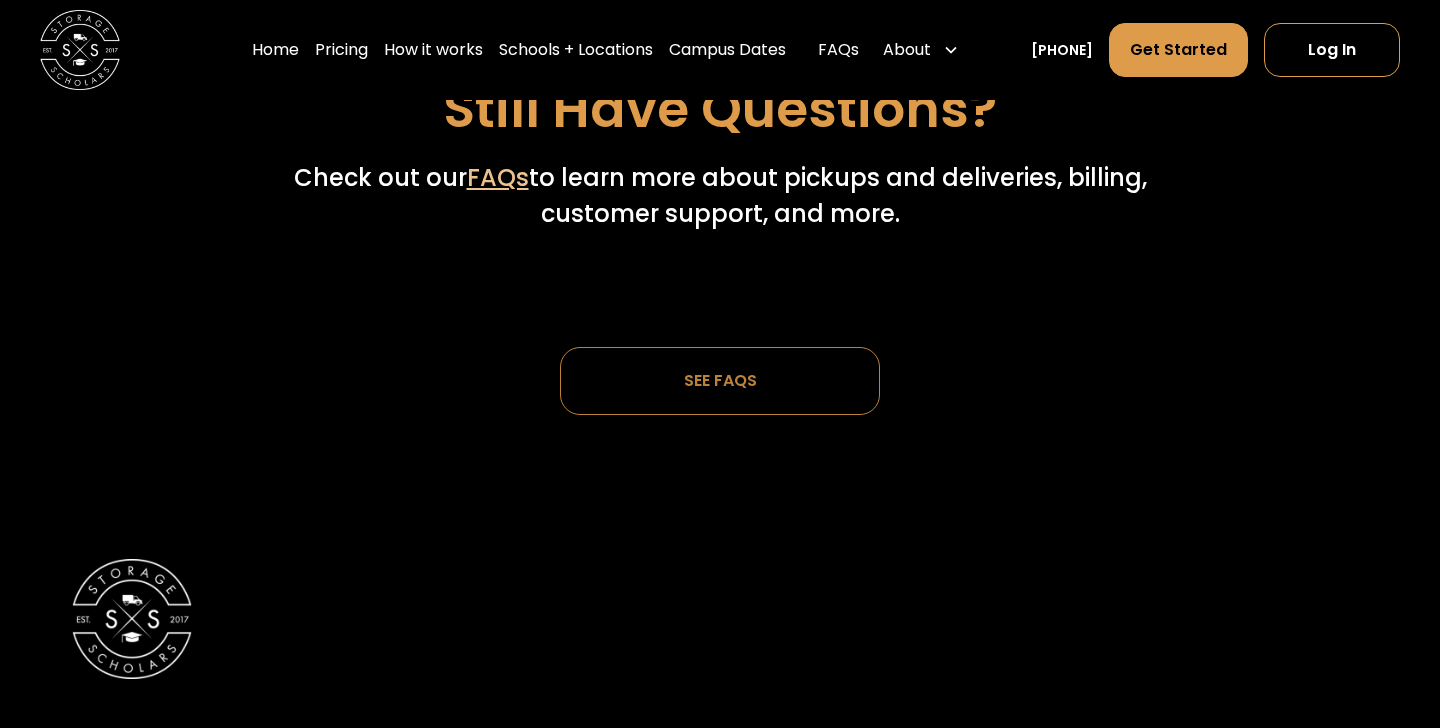 scroll, scrollTop: 6844, scrollLeft: 0, axis: vertical 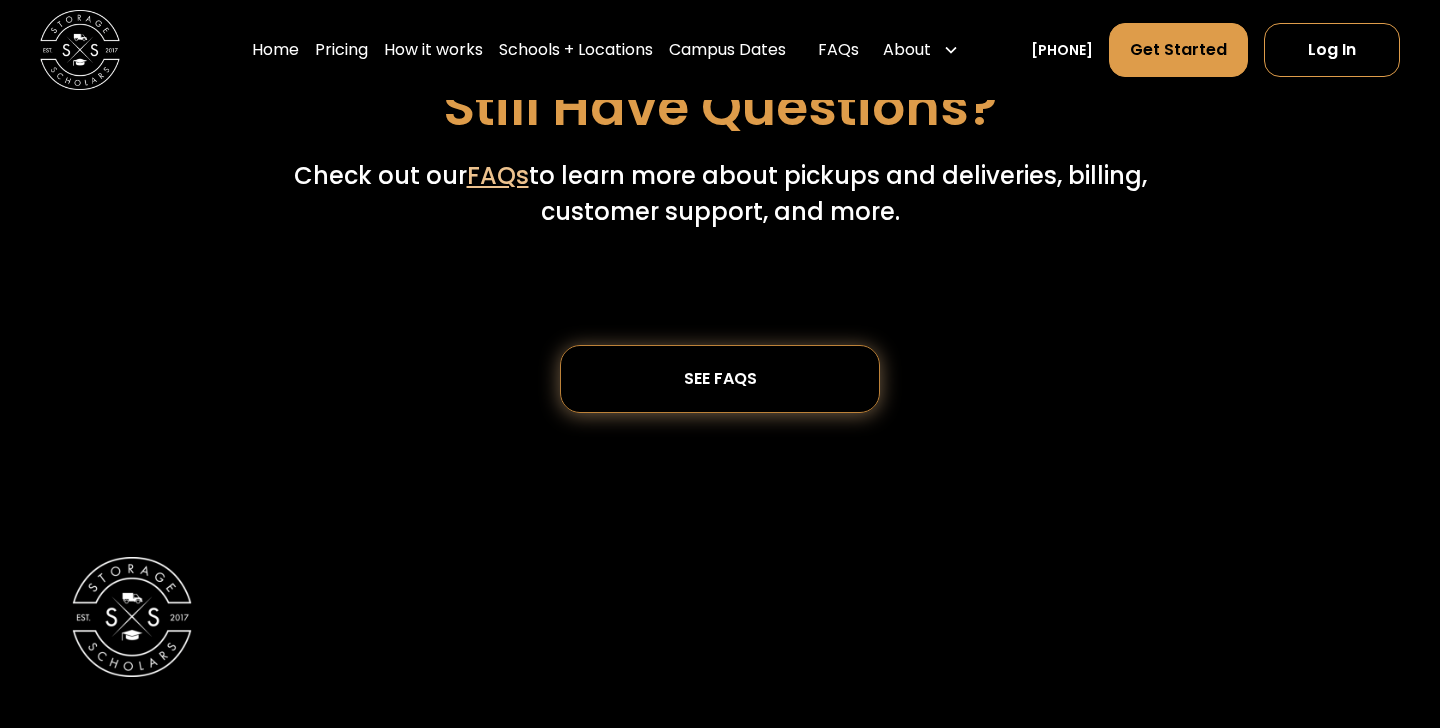 click on "SEE FAQs" at bounding box center [720, 379] 